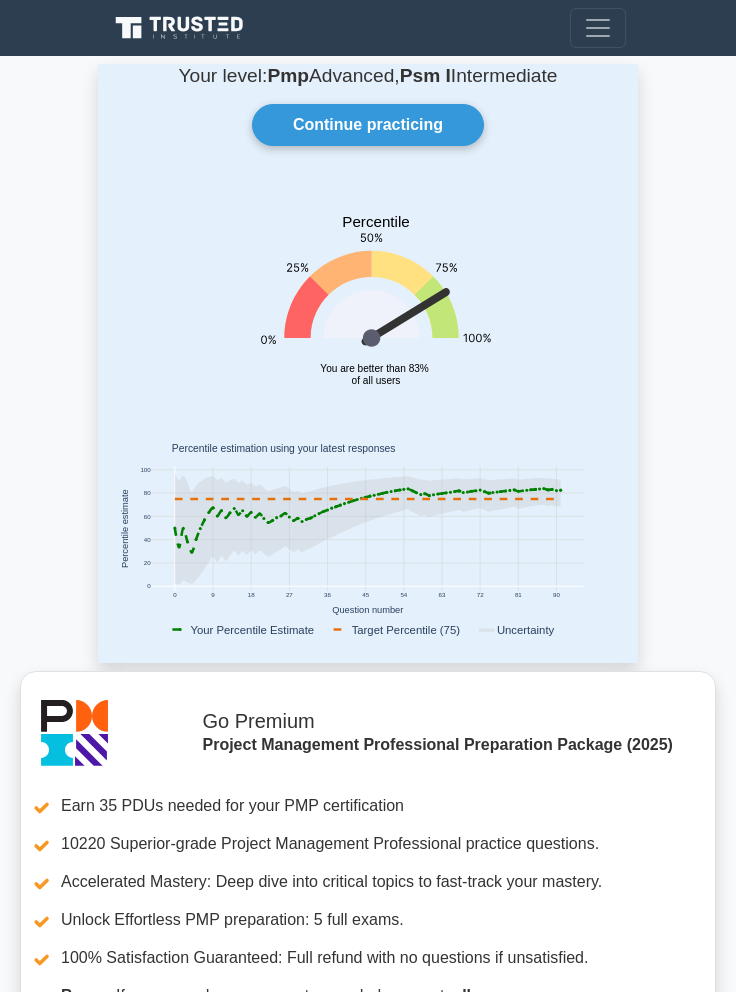 scroll, scrollTop: 0, scrollLeft: 0, axis: both 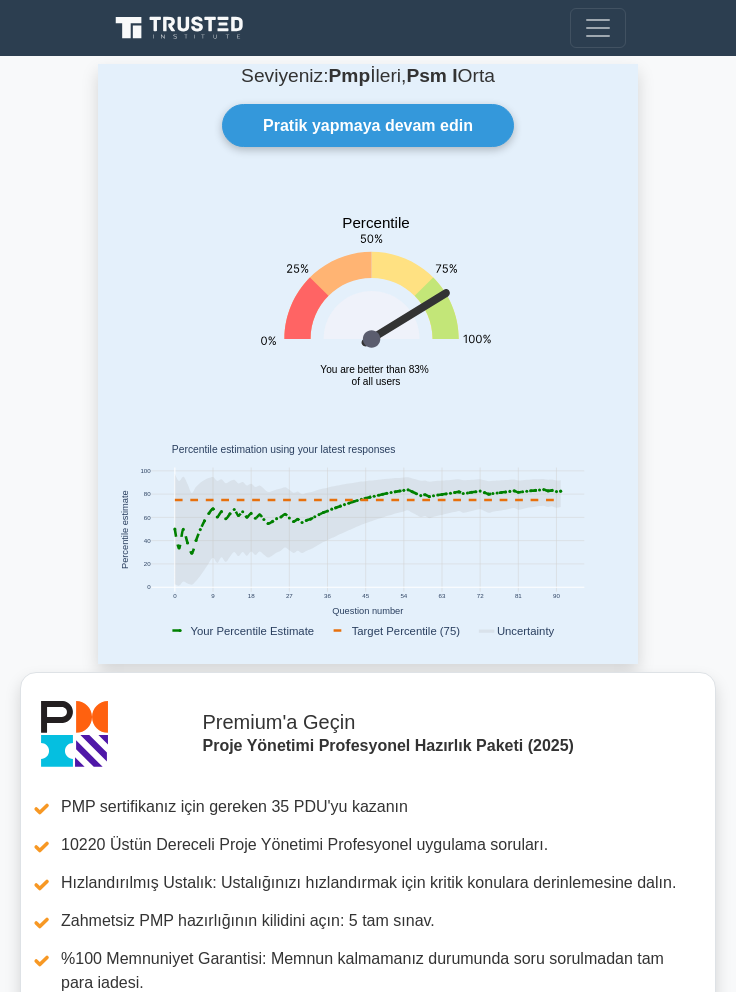 click on "Pratik yapmaya devam edin" at bounding box center [368, 125] 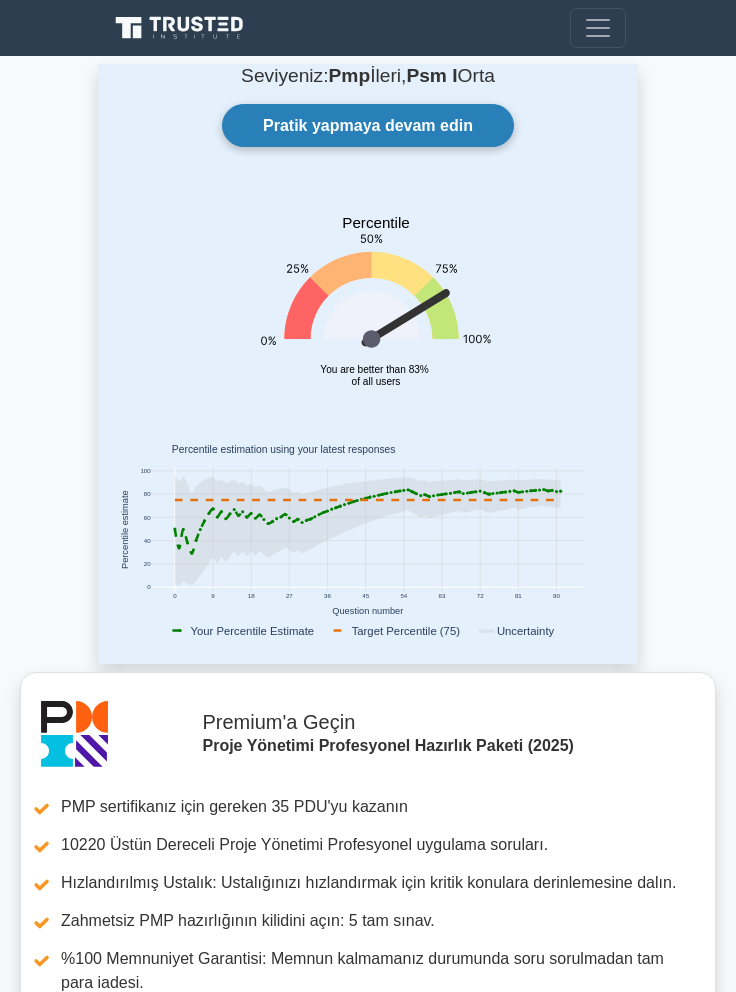 click on "Pratik yapmaya devam edin" at bounding box center (368, 125) 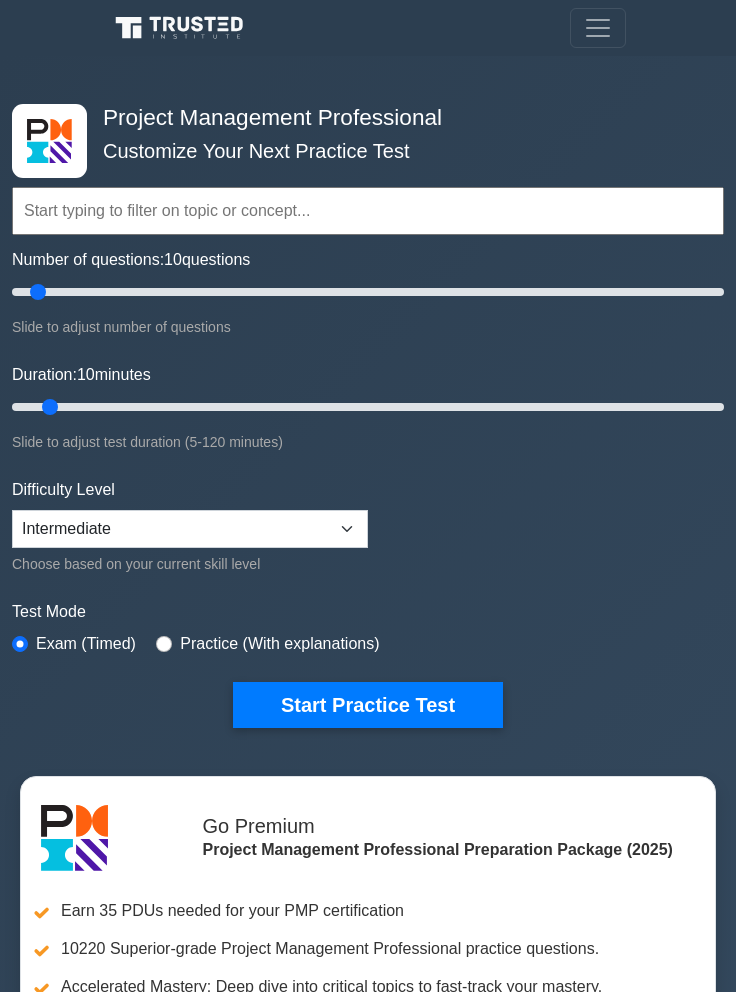 scroll, scrollTop: 0, scrollLeft: 0, axis: both 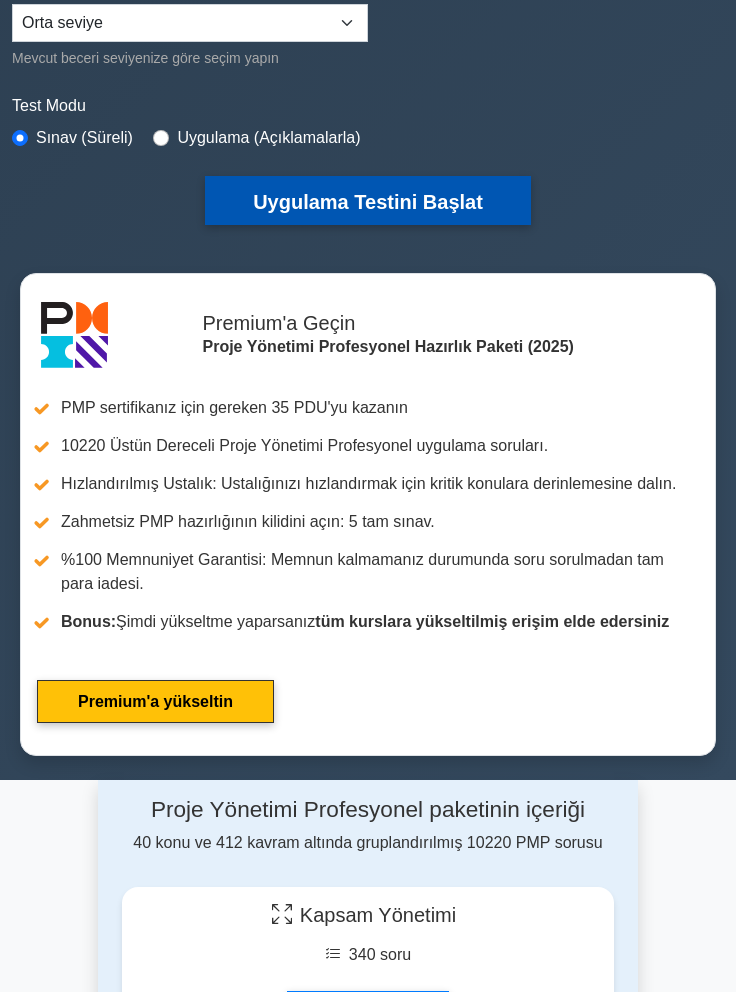 click on "Uygulama Testini Başlat" at bounding box center (368, 200) 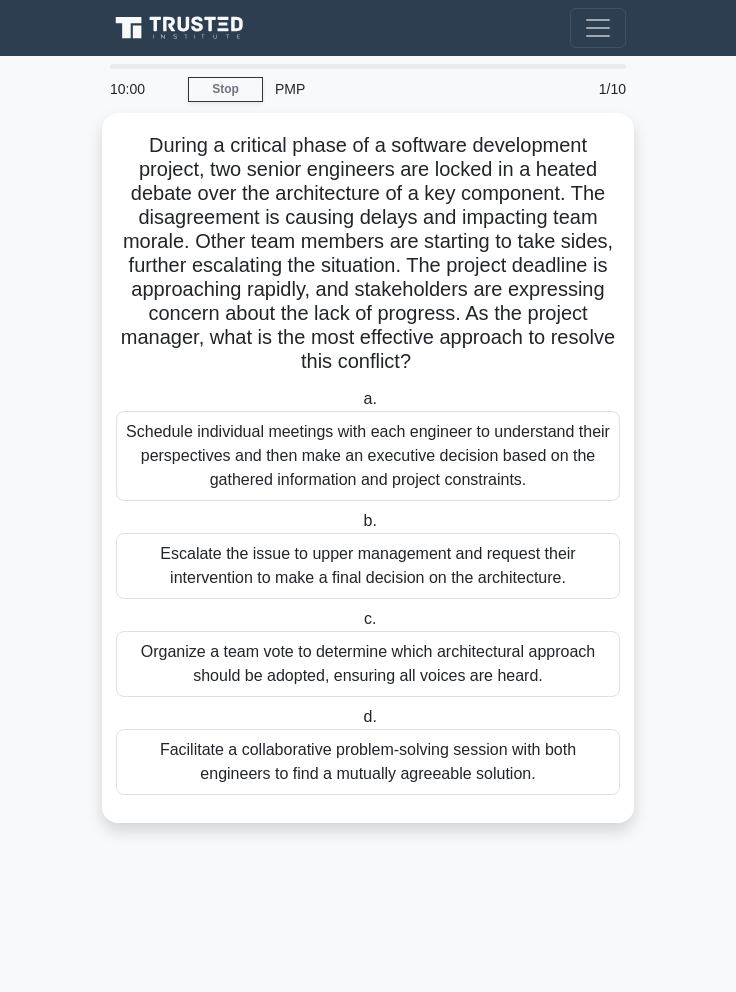 scroll, scrollTop: 0, scrollLeft: 0, axis: both 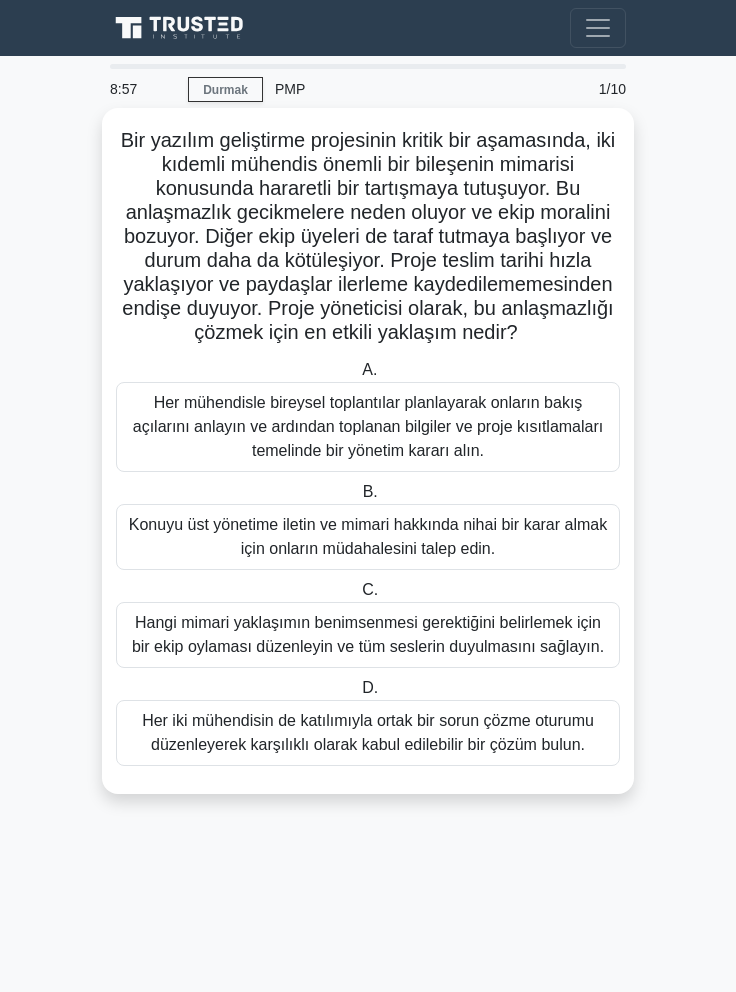 click on "Her iki mühendisin de katılımıyla ortak bir sorun çözme oturumu düzenleyerek karşılıklı olarak kabul edilebilir bir çözüm bulun." at bounding box center (368, 733) 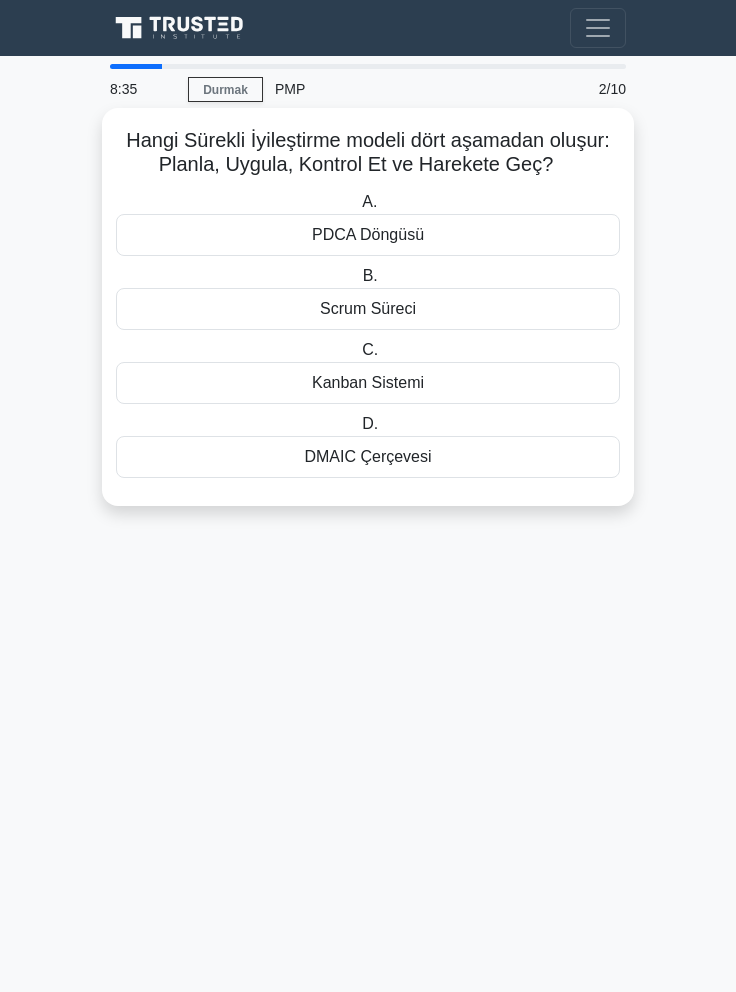 click on "Kanban Sistemi" at bounding box center [368, 383] 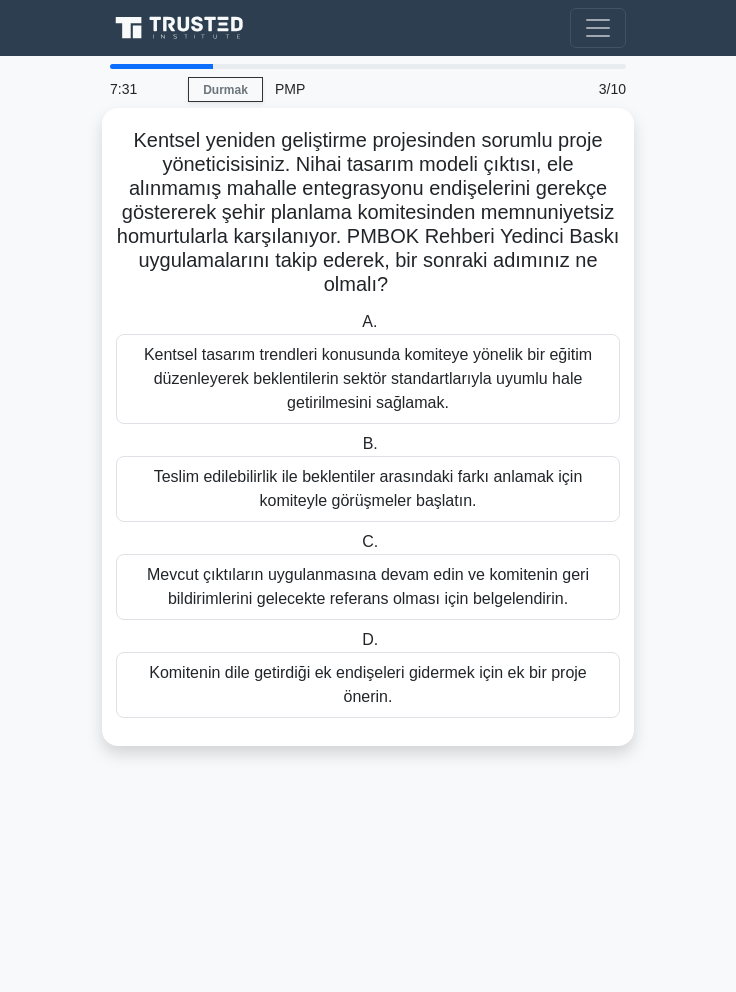 click on "Kentsel tasarım trendleri konusunda komiteye yönelik bir eğitim düzenleyerek beklentilerin sektör standartlarıyla uyumlu hale getirilmesini sağlamak." at bounding box center (368, 378) 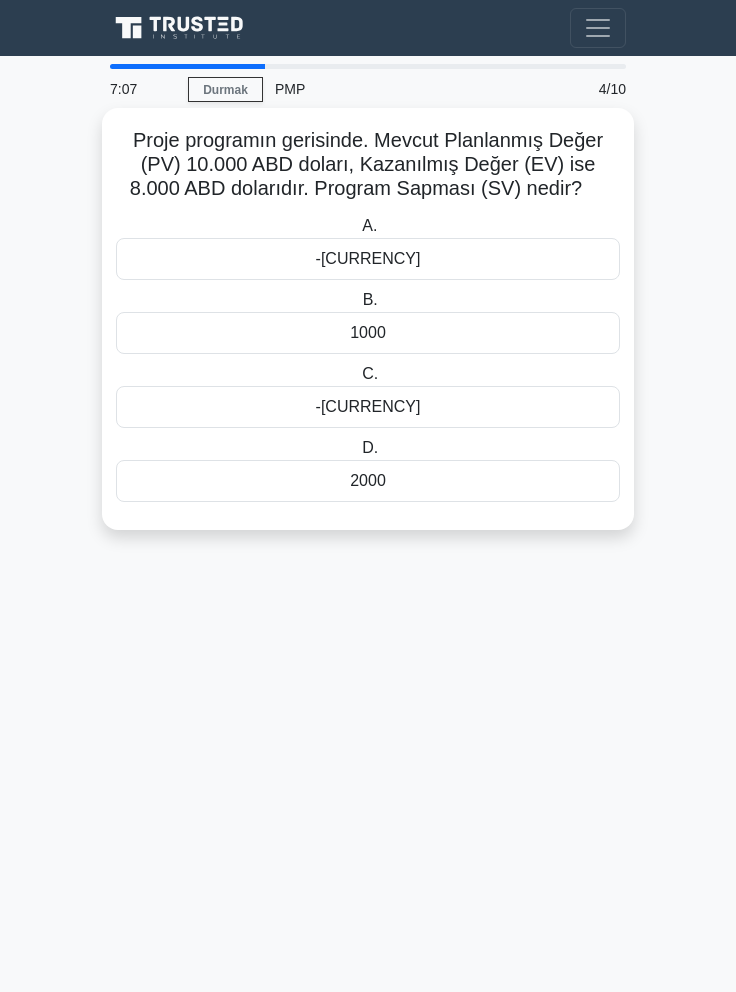 click on "2000" at bounding box center (368, 481) 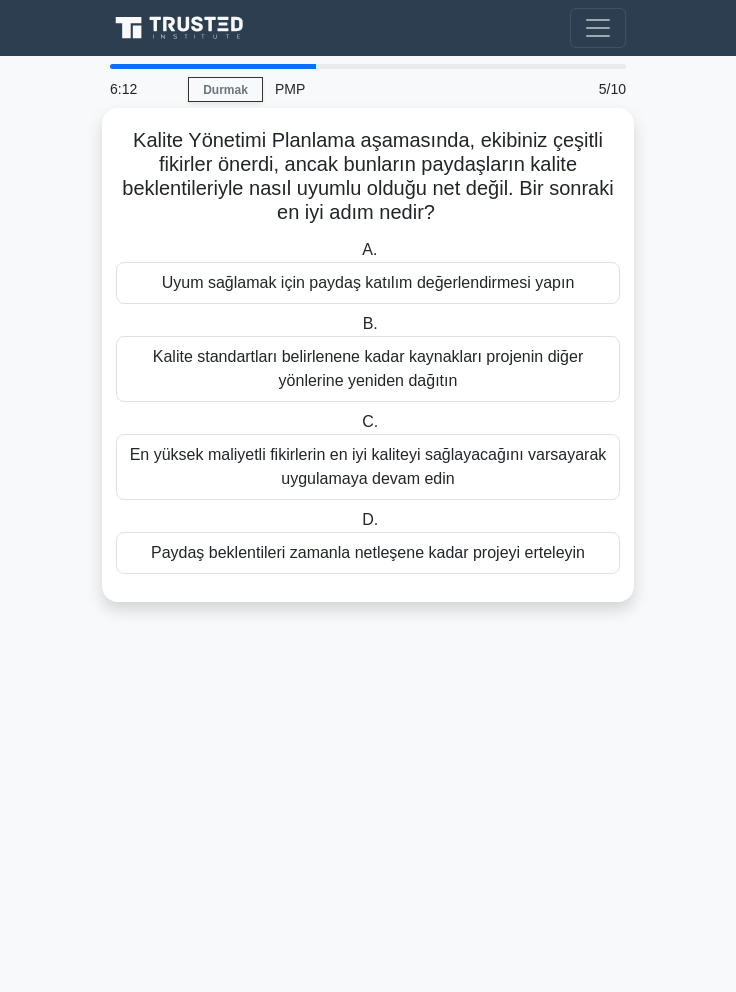 click on "Uyum sağlamak için paydaş katılım değerlendirmesi yapın" at bounding box center [368, 283] 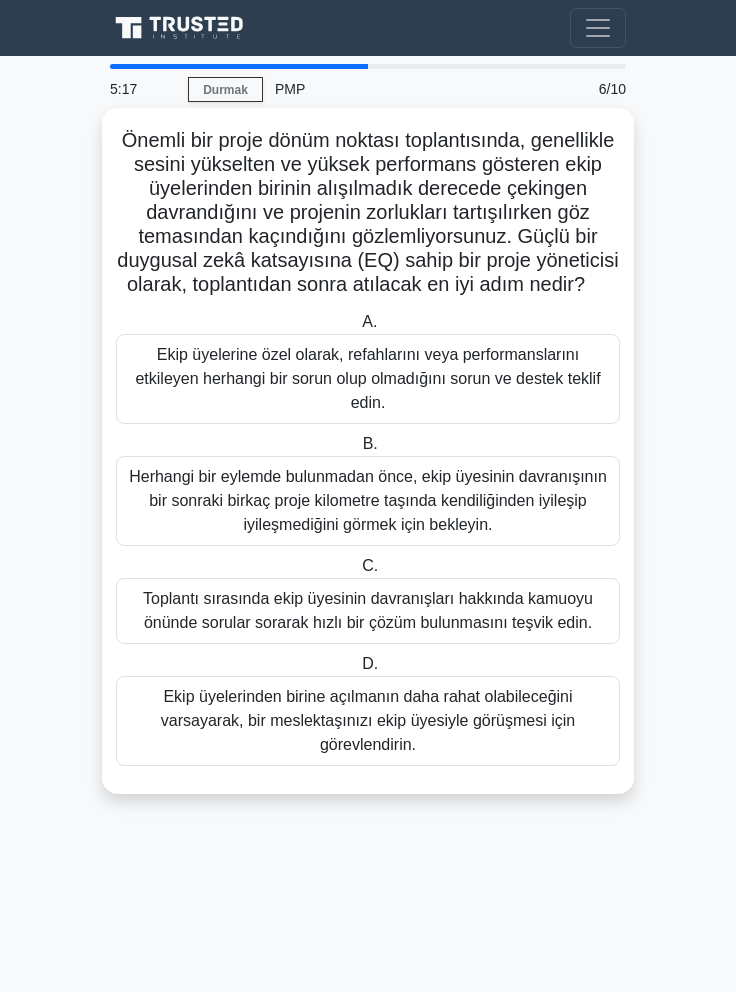 click on "Ekip üyelerine özel olarak, refahlarını veya performanslarını etkileyen herhangi bir sorun olup olmadığını sorun ve destek teklif edin." at bounding box center (367, 378) 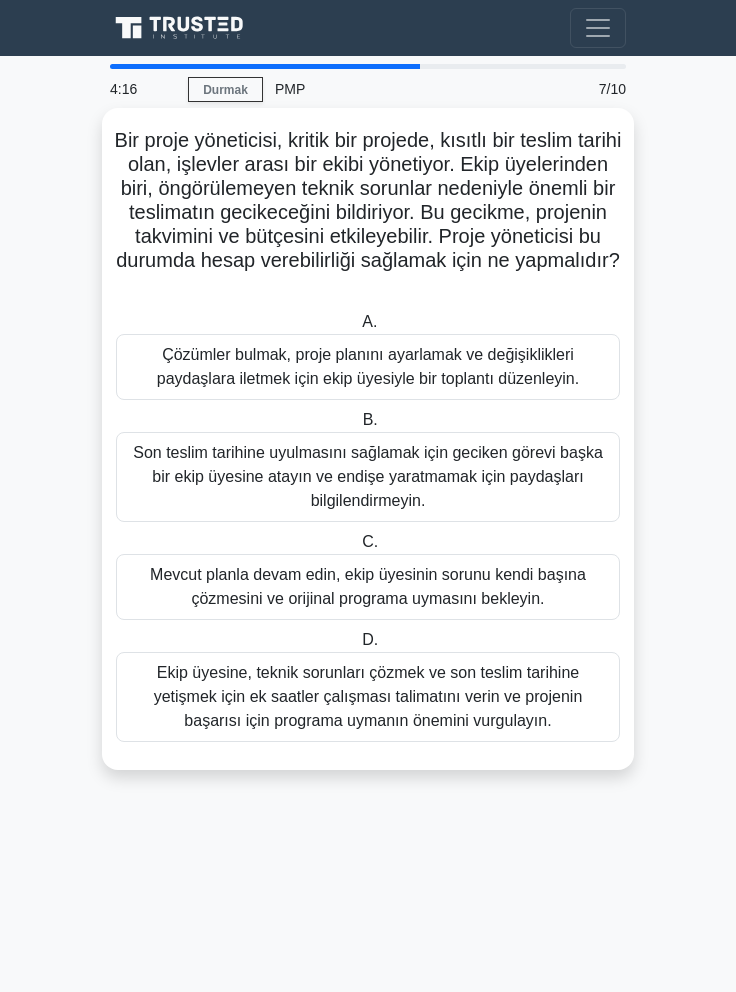 click on "Çözümler bulmak, proje planını ayarlamak ve değişiklikleri paydaşlara iletmek için ekip üyesiyle bir toplantı düzenleyin." at bounding box center [368, 367] 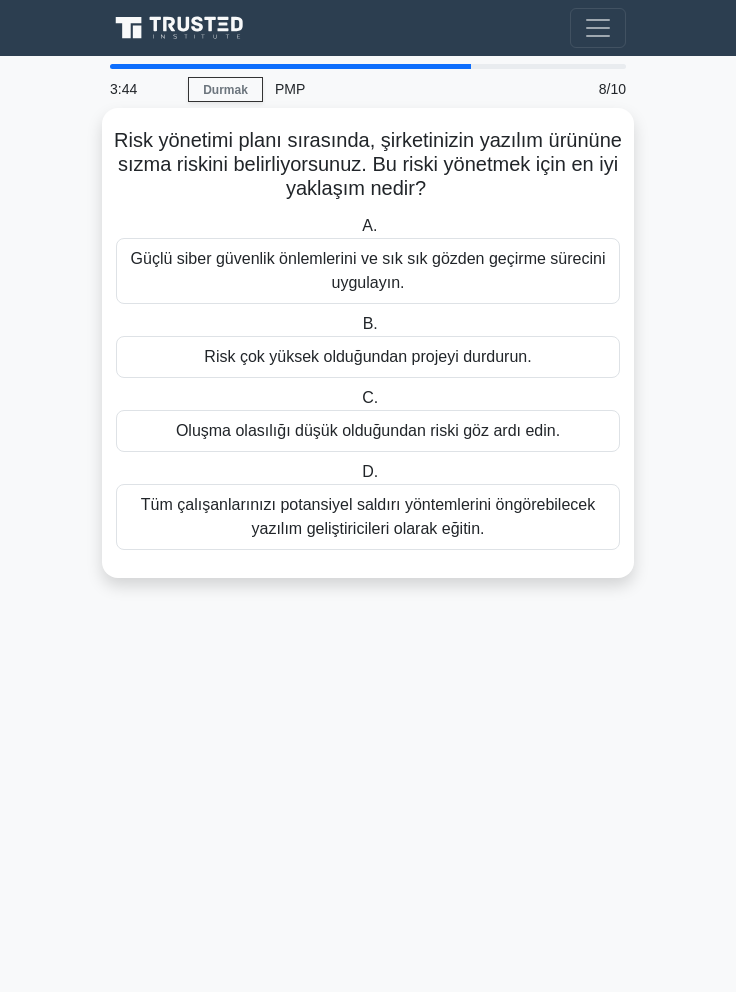 click on "Güçlü siber güvenlik önlemlerini ve sık sık gözden geçirme sürecini uygulayın." at bounding box center [368, 270] 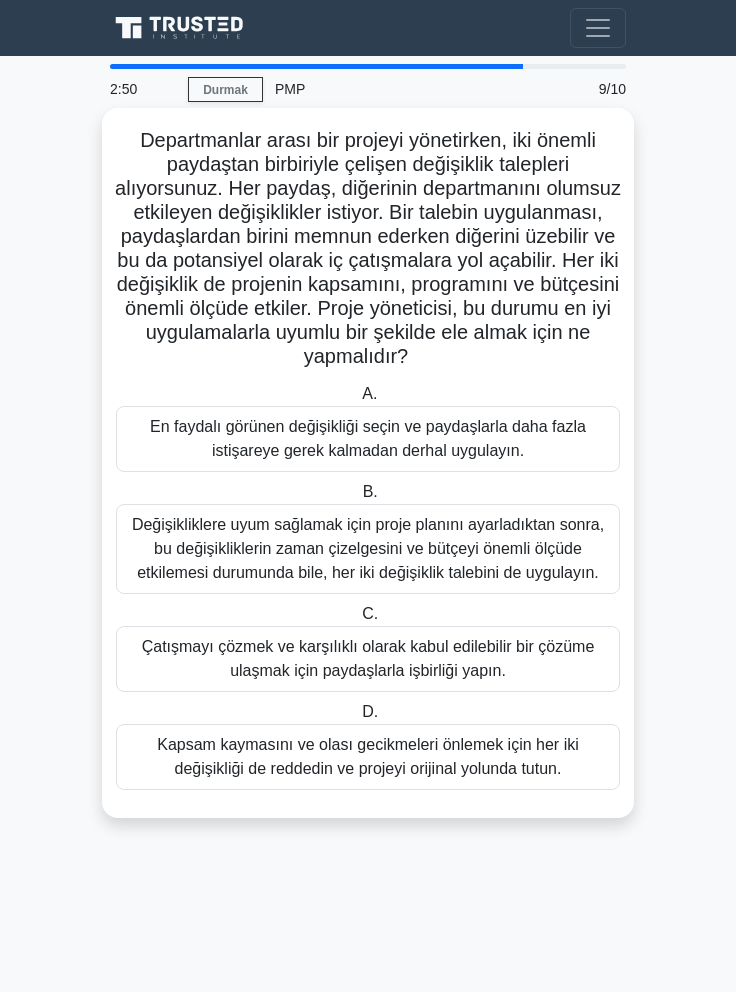 click on "Çatışmayı çözmek ve karşılıklı olarak kabul edilebilir bir çözüme ulaşmak için paydaşlarla işbirliği yapın." at bounding box center [368, 658] 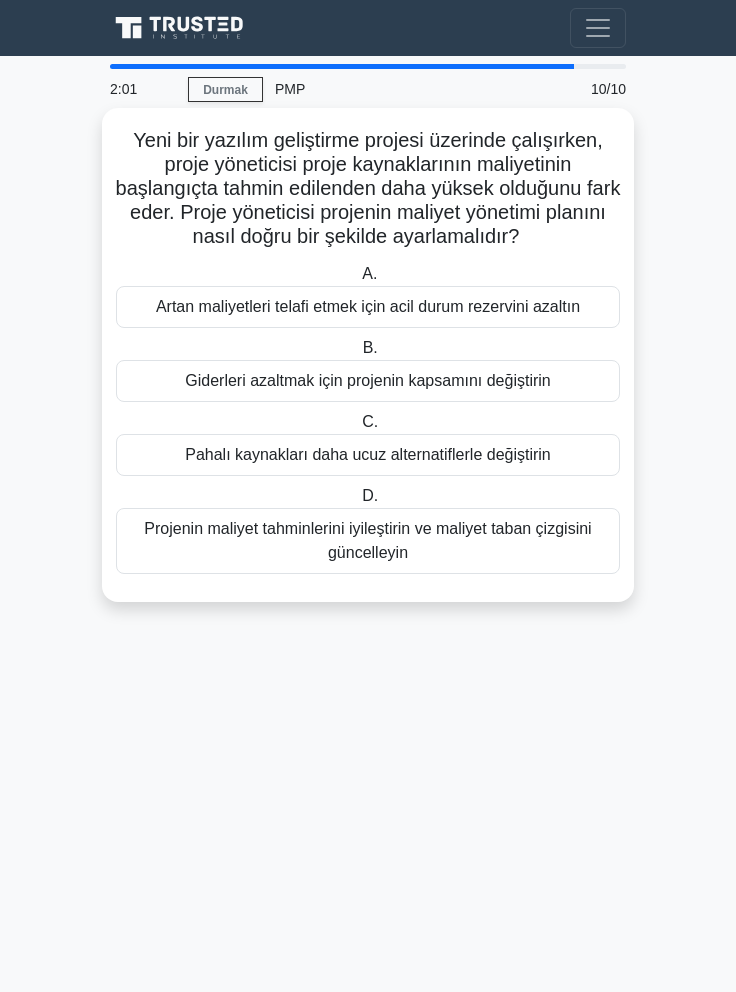 click on "Projenin maliyet tahminlerini iyileştirin ve maliyet taban çizgisini güncelleyin" at bounding box center [368, 541] 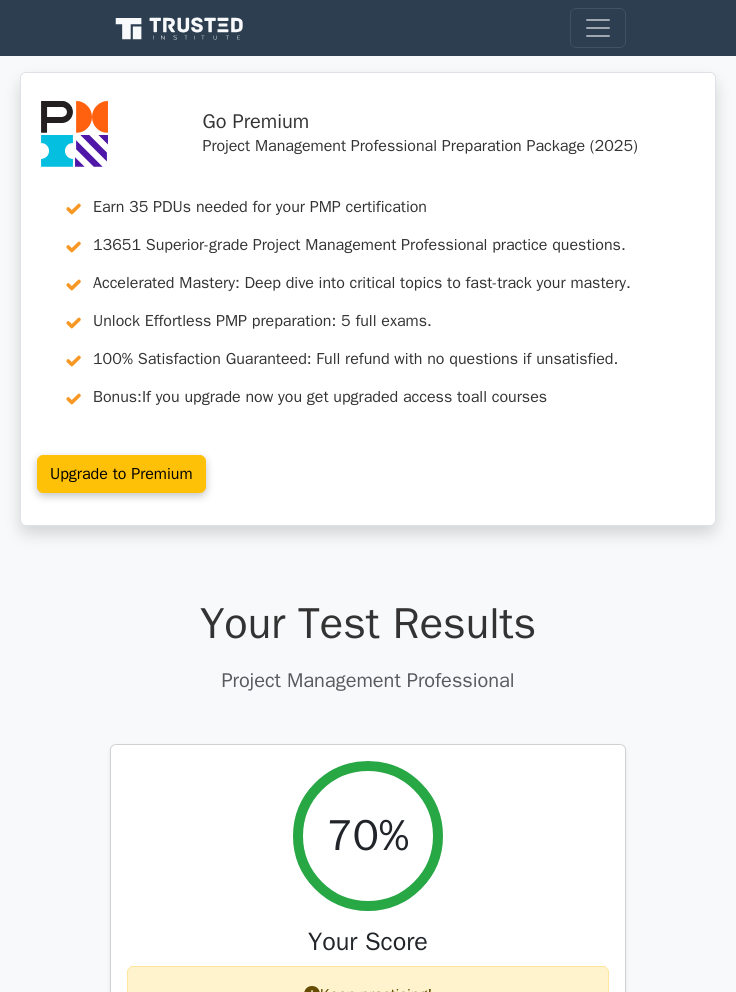 scroll, scrollTop: 0, scrollLeft: 0, axis: both 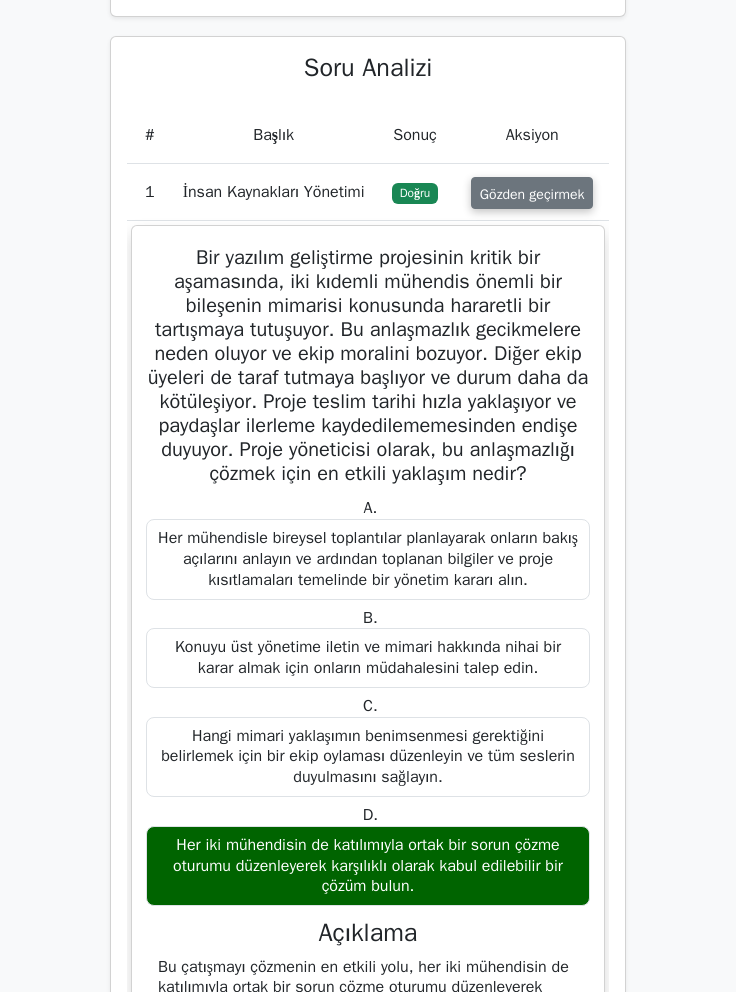 click on "Gözden geçirmek" at bounding box center (532, 193) 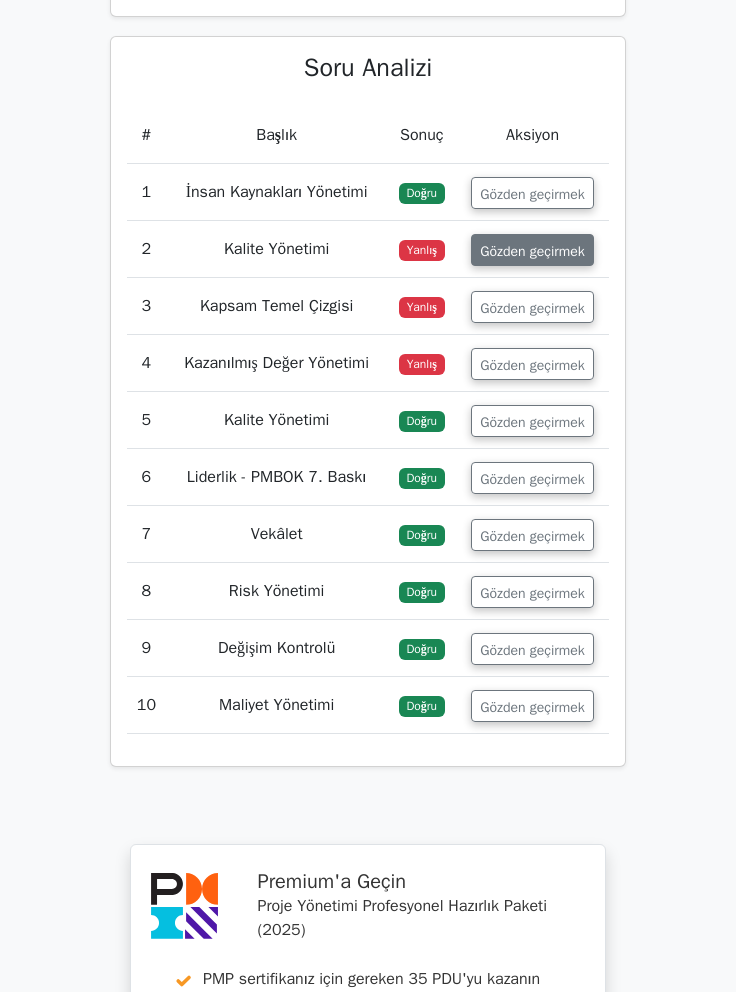click on "Gözden geçirmek" at bounding box center (532, 250) 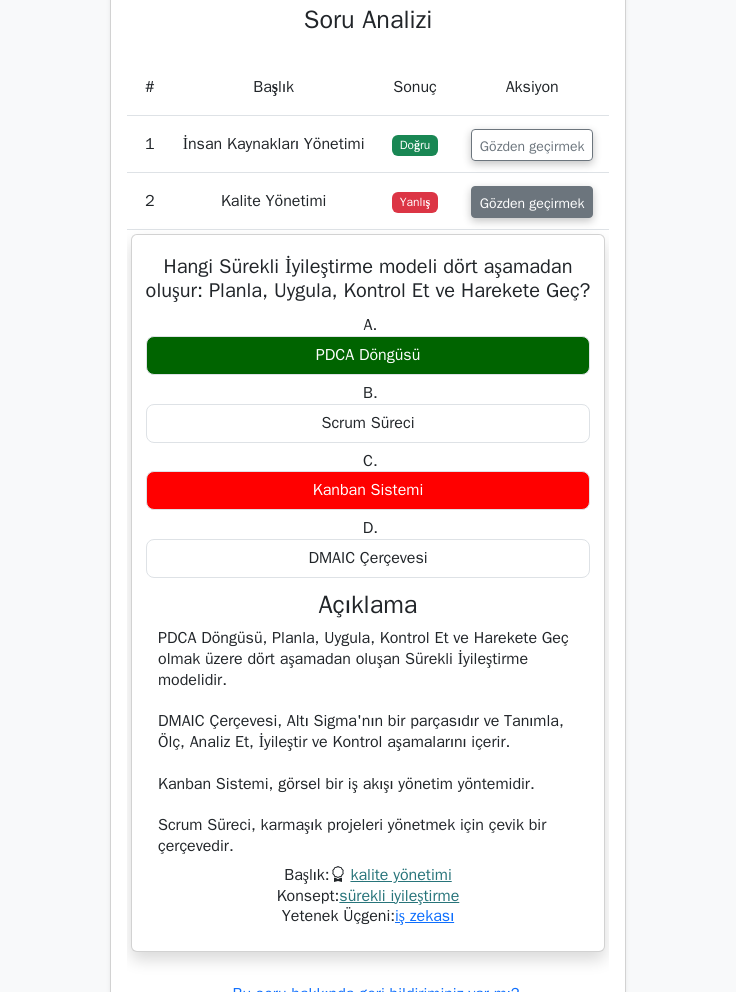 scroll, scrollTop: 2421, scrollLeft: 0, axis: vertical 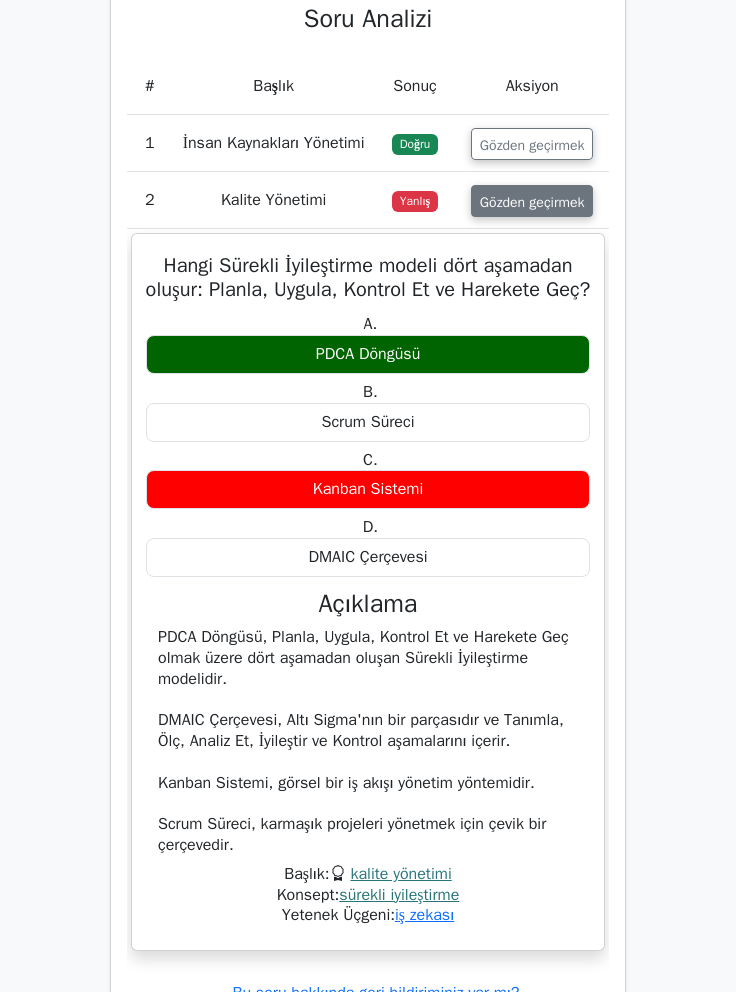 click on "Gözden geçirmek" at bounding box center (532, 201) 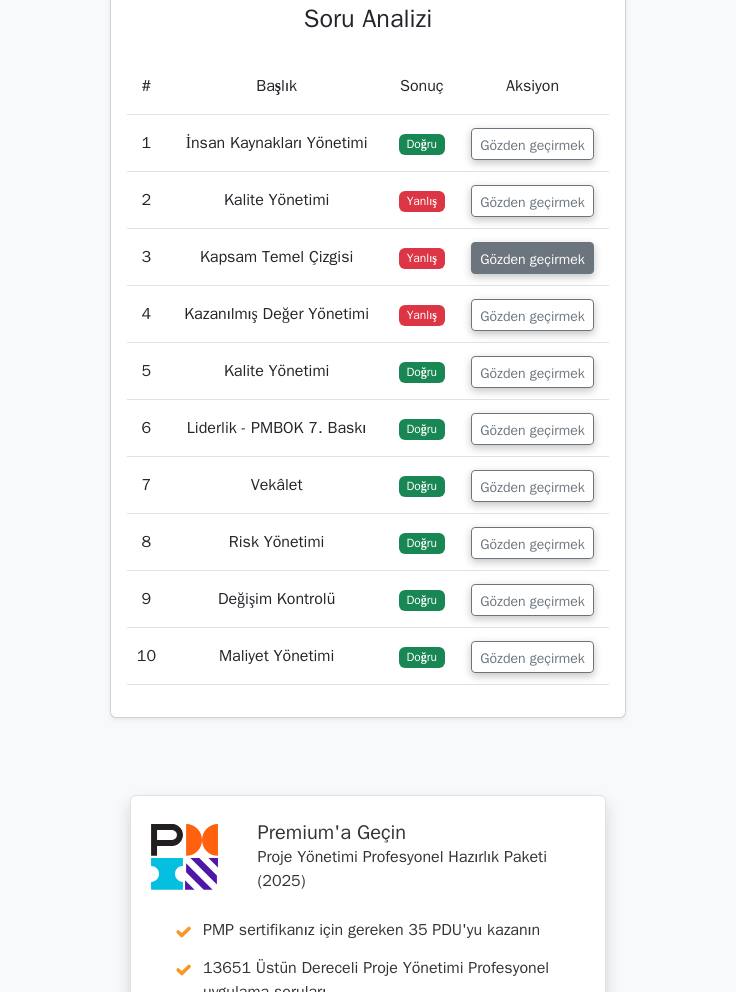 click on "Gözden geçirmek" at bounding box center [532, 258] 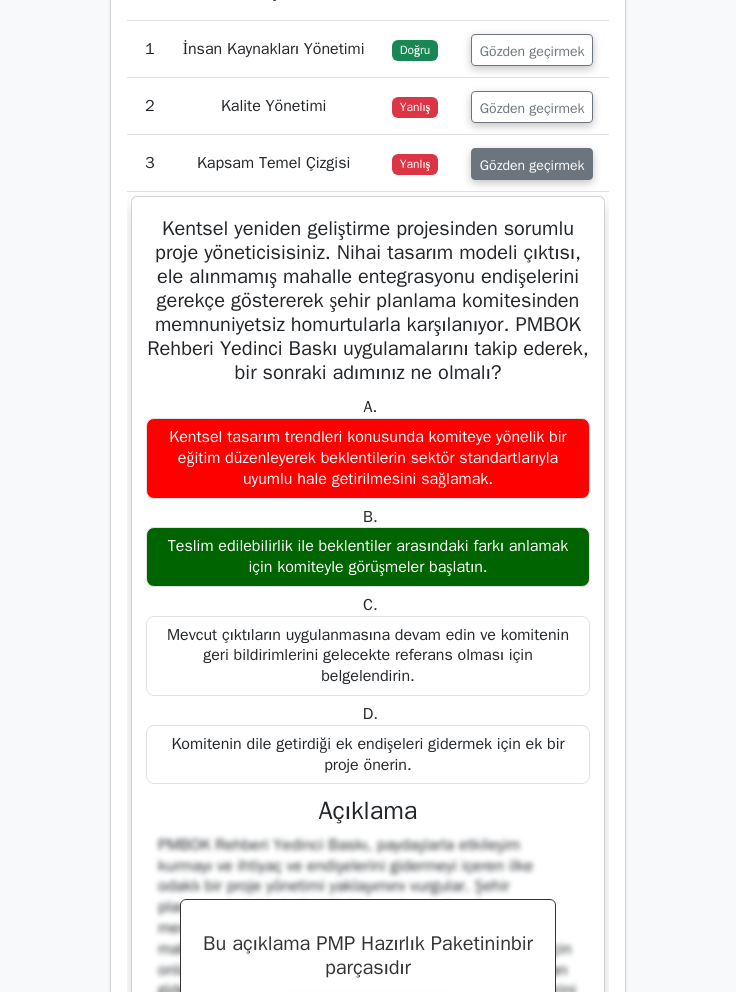 scroll, scrollTop: 2518, scrollLeft: 0, axis: vertical 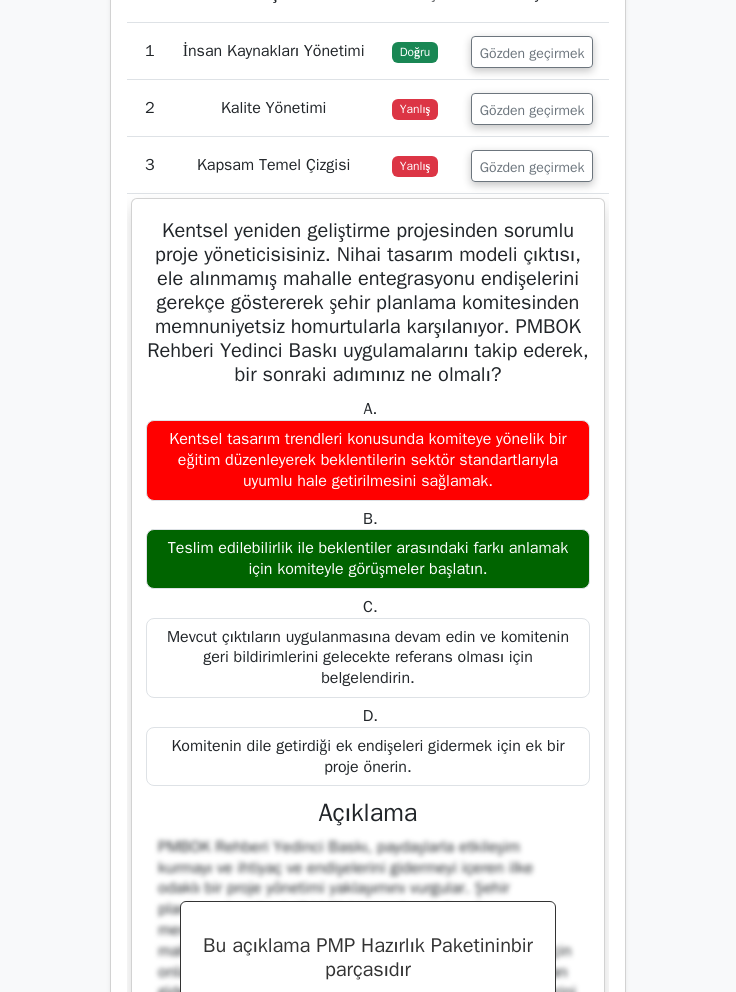 click on "Premium'a Geçin
Proje Yönetimi Profesyonel Hazırlık Paketi (2025)
PMP sertifikanız için gereken 35 PDU'yu kazanın
13651 Üstün Dereceli Proje Yönetimi Profesyonel uygulama soruları.
Hızlandırılmış Ustalık: Ustalığınızı hızlandırmak için kritik konulara derinlemesine dalın.
Zahmetsiz PMP hazırlığının kilidini açın: 5 tam sınav.
%100 Memnuniyet Garantisi: Memnun kalmamanız durumunda soru sorulmadan tam para iadesi." at bounding box center (368, 87) 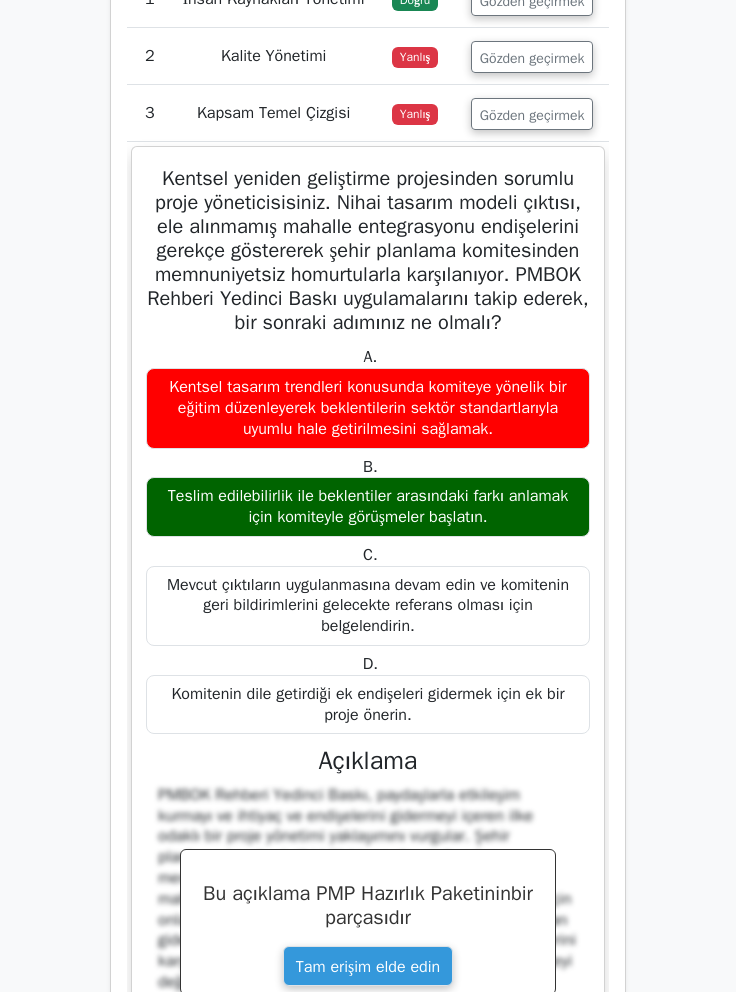 scroll, scrollTop: 2569, scrollLeft: 0, axis: vertical 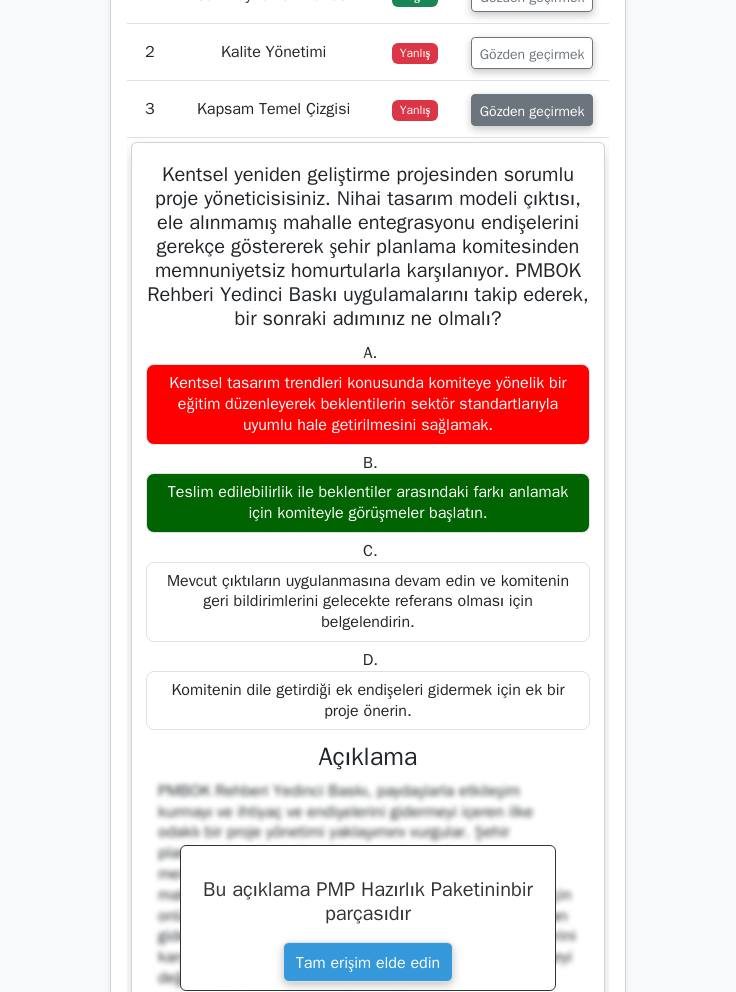click on "Gözden geçirmek" at bounding box center [532, 110] 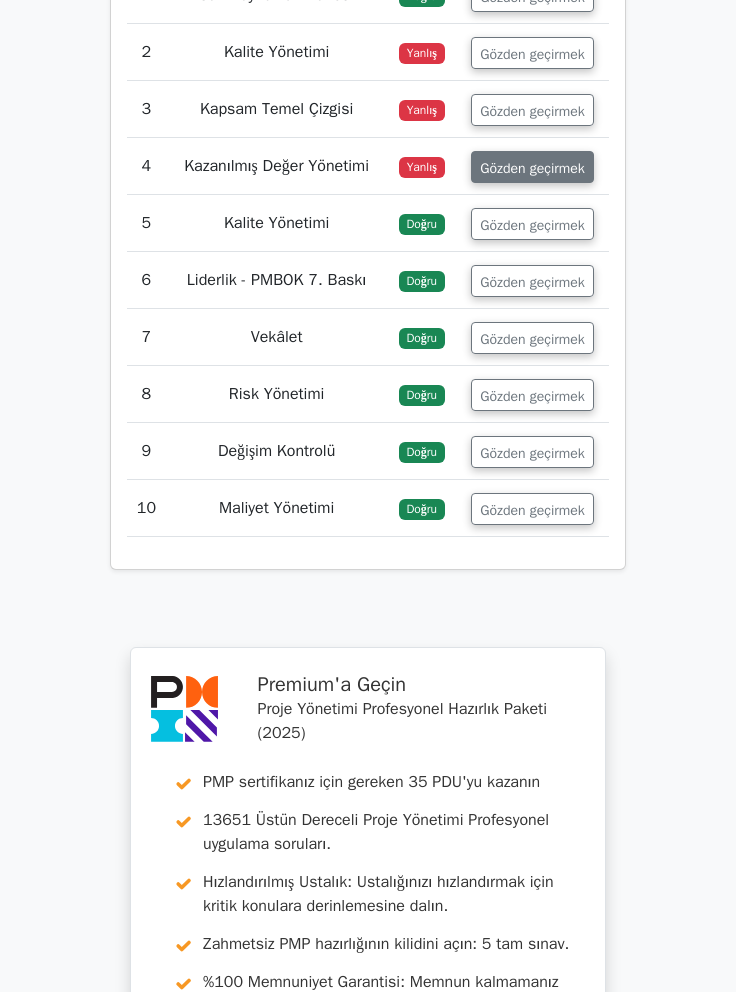 click on "Gözden geçirmek" at bounding box center (532, 167) 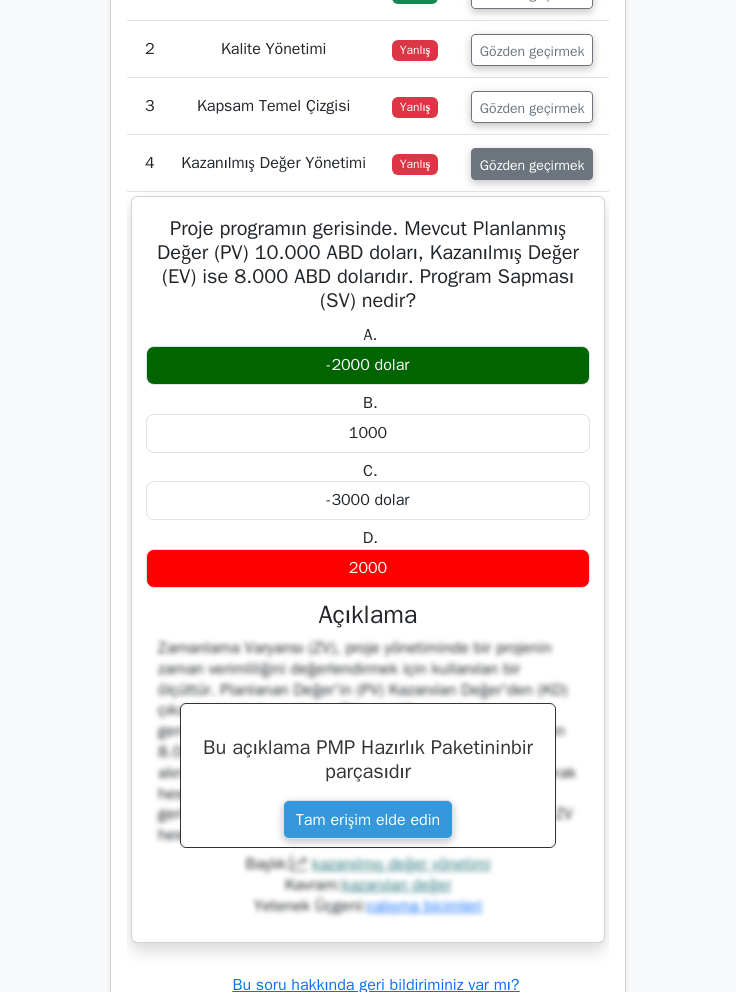 scroll, scrollTop: 2572, scrollLeft: 0, axis: vertical 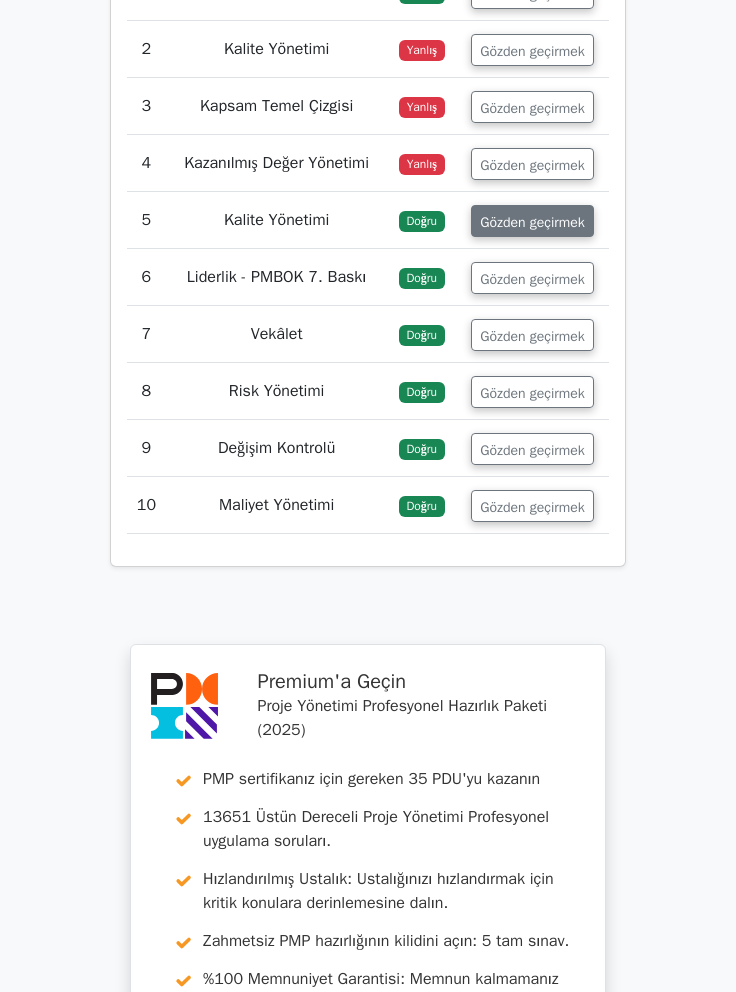 click on "Gözden geçirmek" at bounding box center [532, 221] 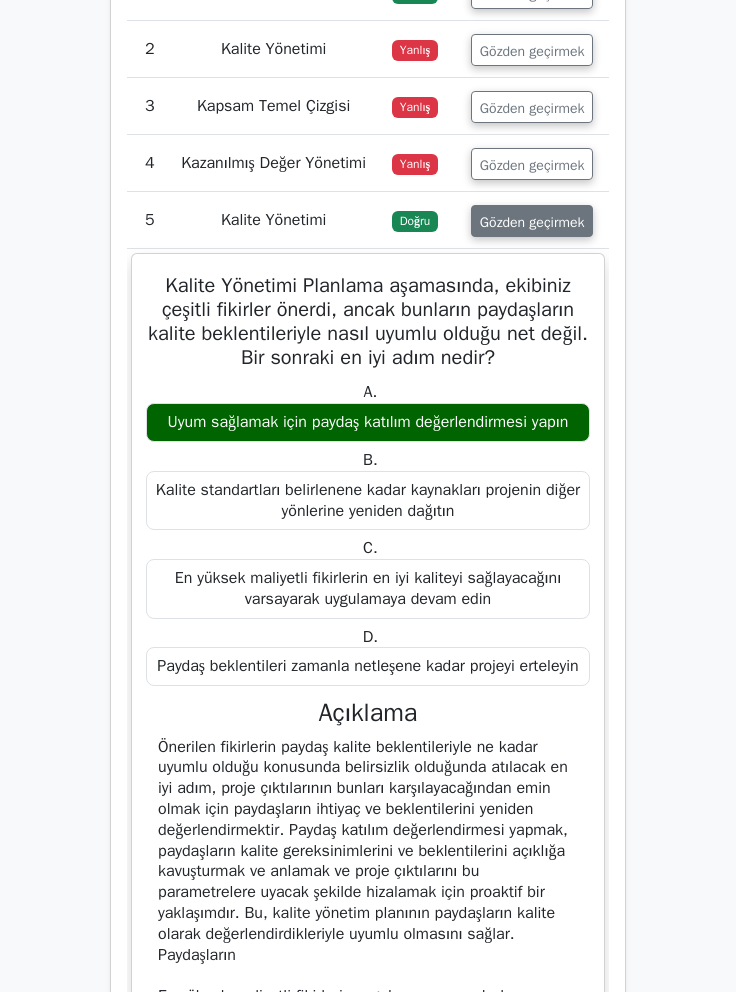 click on "Gözden geçirmek" at bounding box center (532, 221) 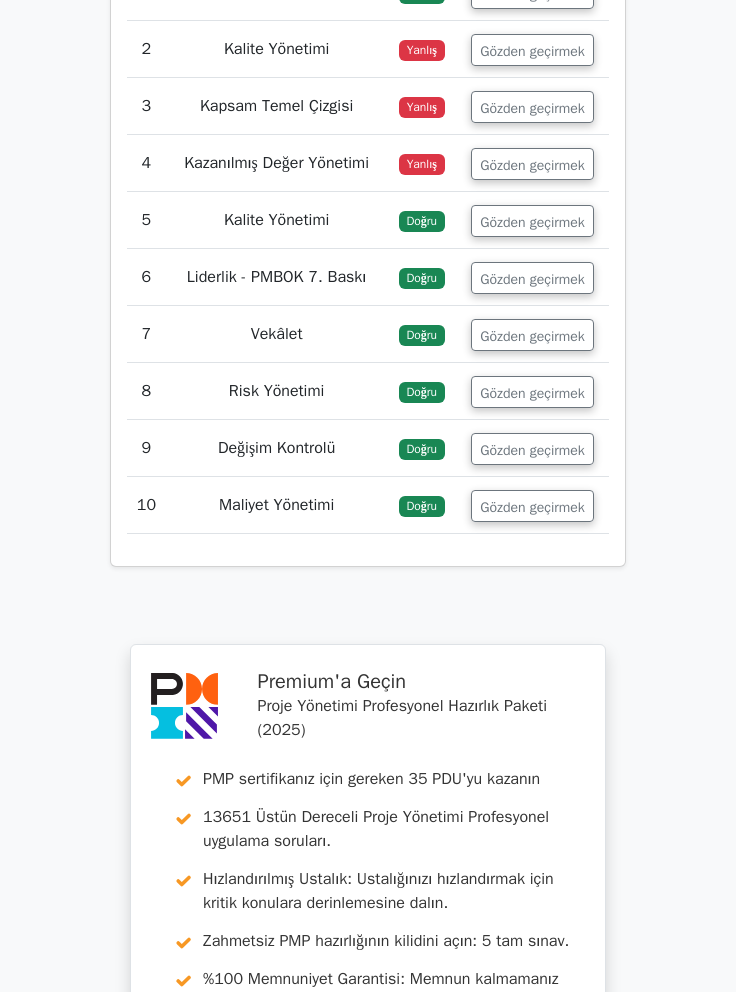 click on "Soru Analizi
Soru #
Başlık
Zorluk
Sonuç
Harcanan Zaman
Aksiyon
1
İnsan Kaynakları Yönetimi
Orta seviye
Doğru
A. B. C." at bounding box center (368, 201) 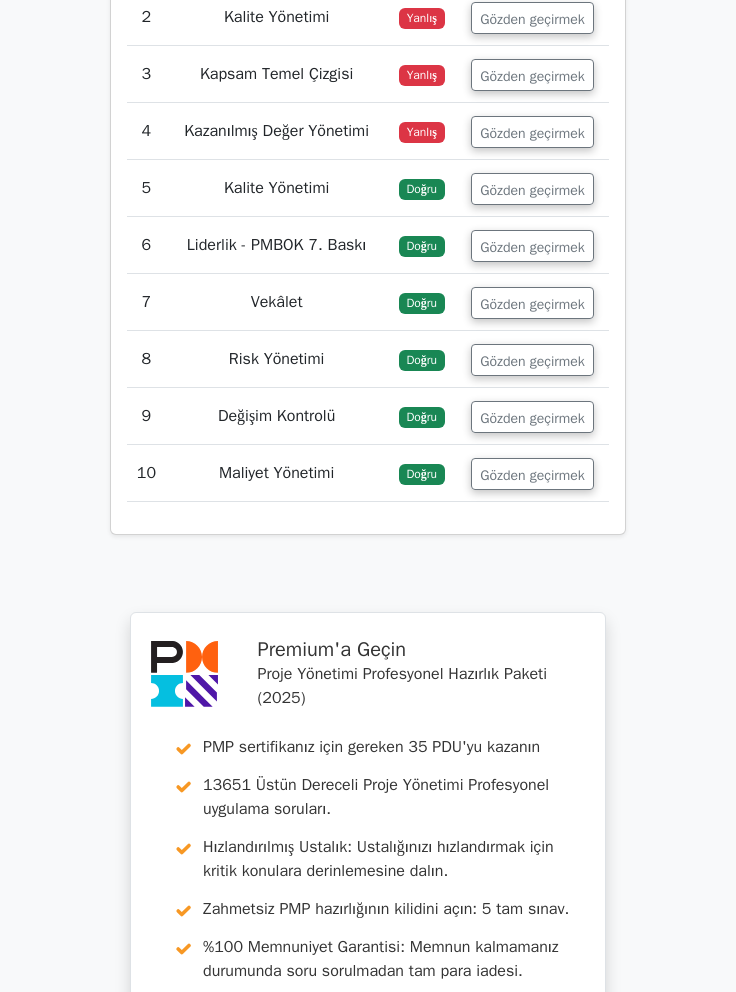 scroll, scrollTop: 2626, scrollLeft: 0, axis: vertical 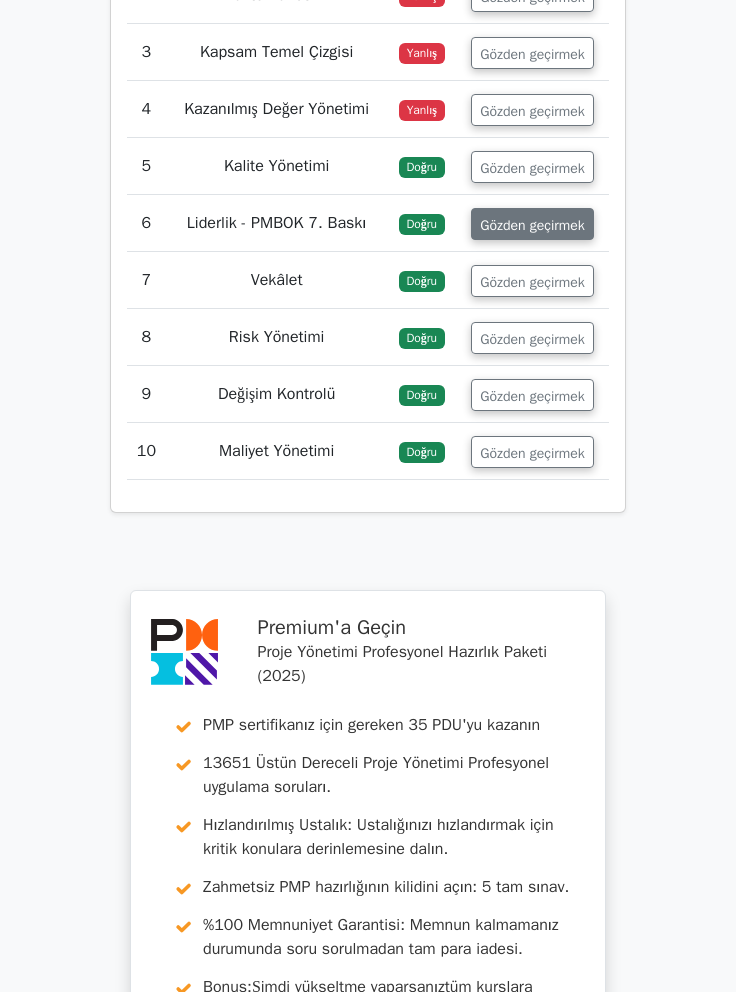 click on "Gözden geçirmek" at bounding box center [532, 224] 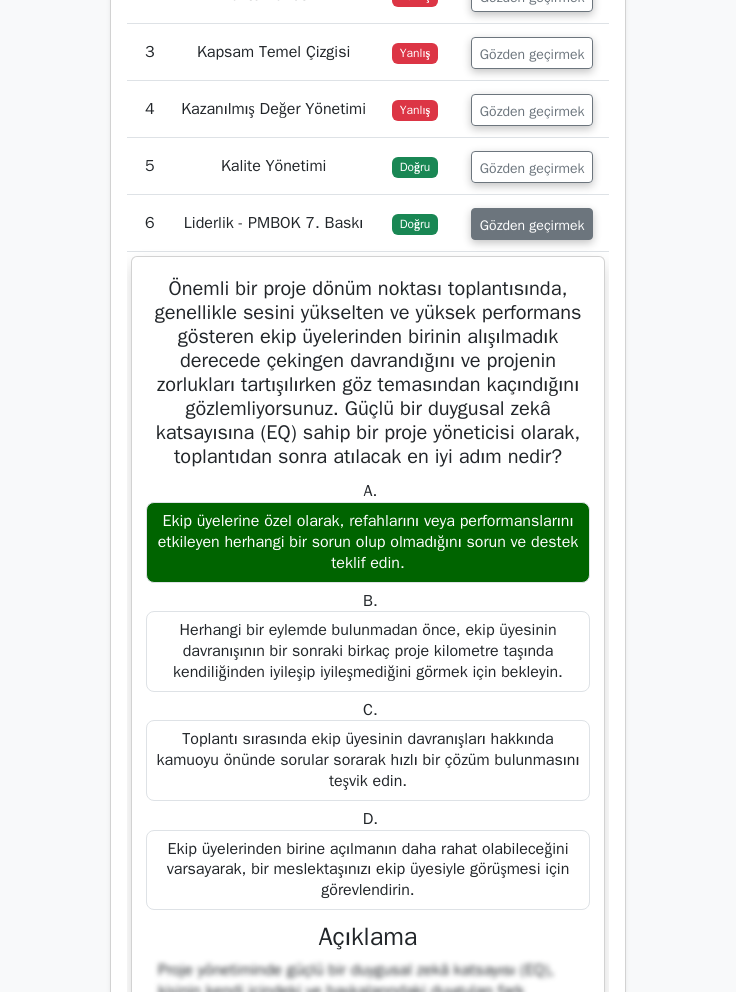 click on "Gözden geçirmek" at bounding box center [532, 224] 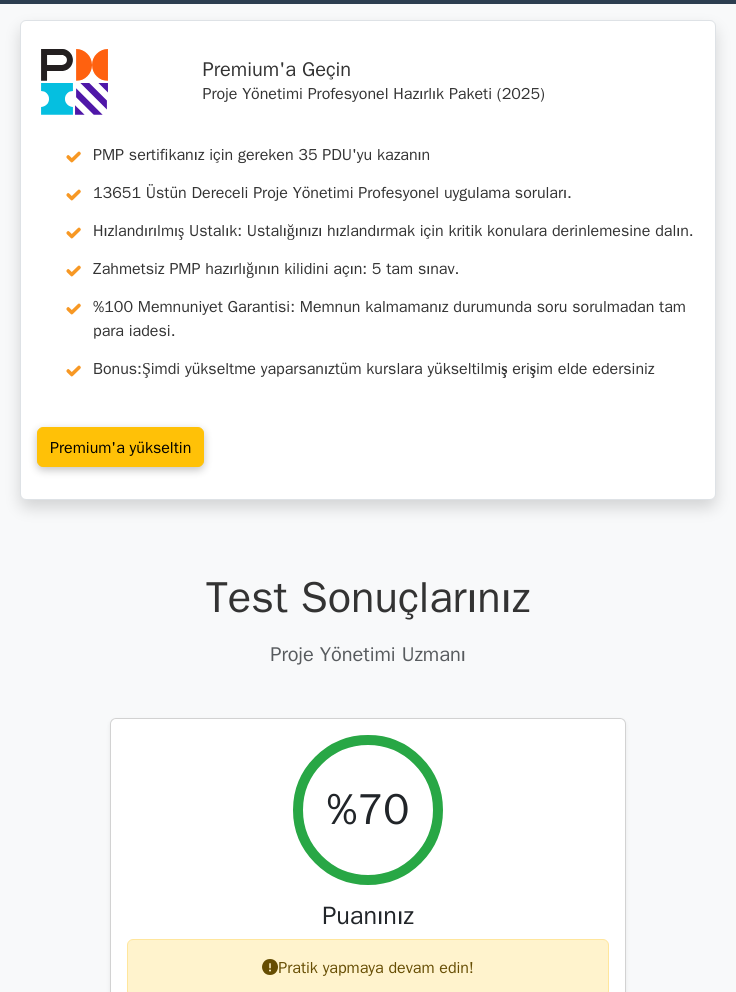 scroll, scrollTop: 0, scrollLeft: 0, axis: both 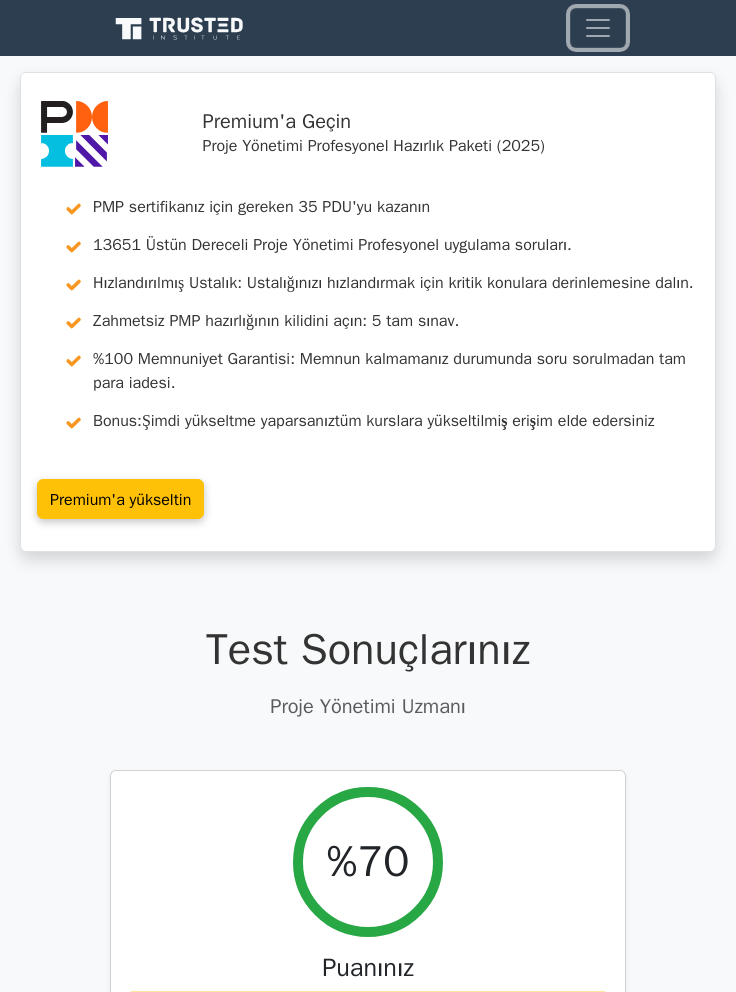 click at bounding box center [598, 28] 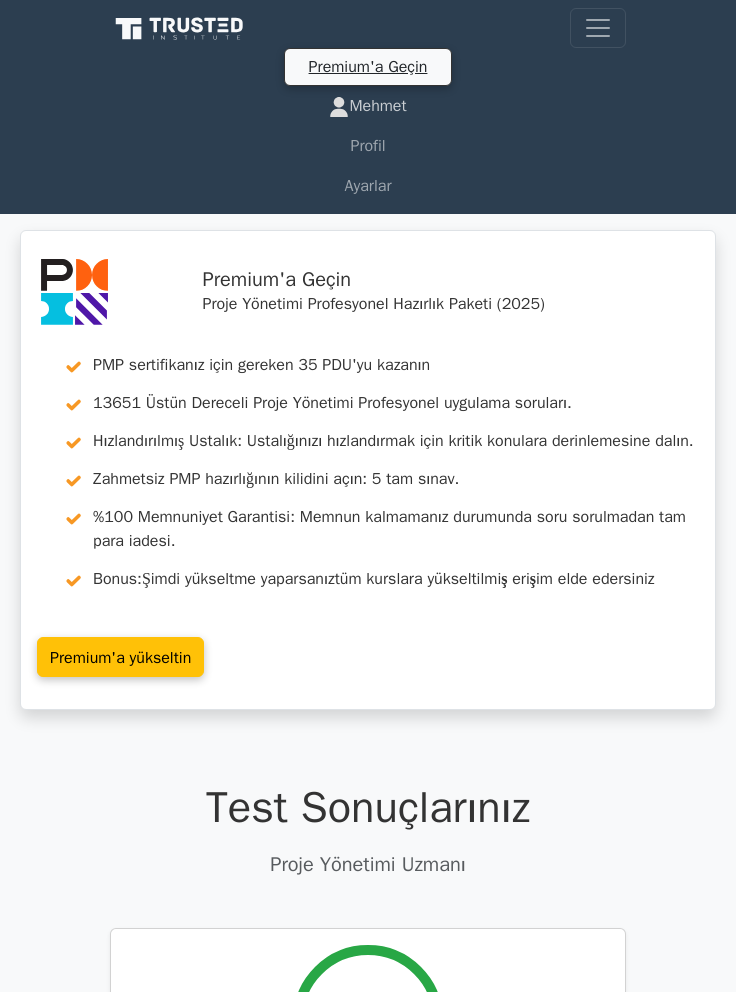 click on "Mehmet" at bounding box center [377, 106] 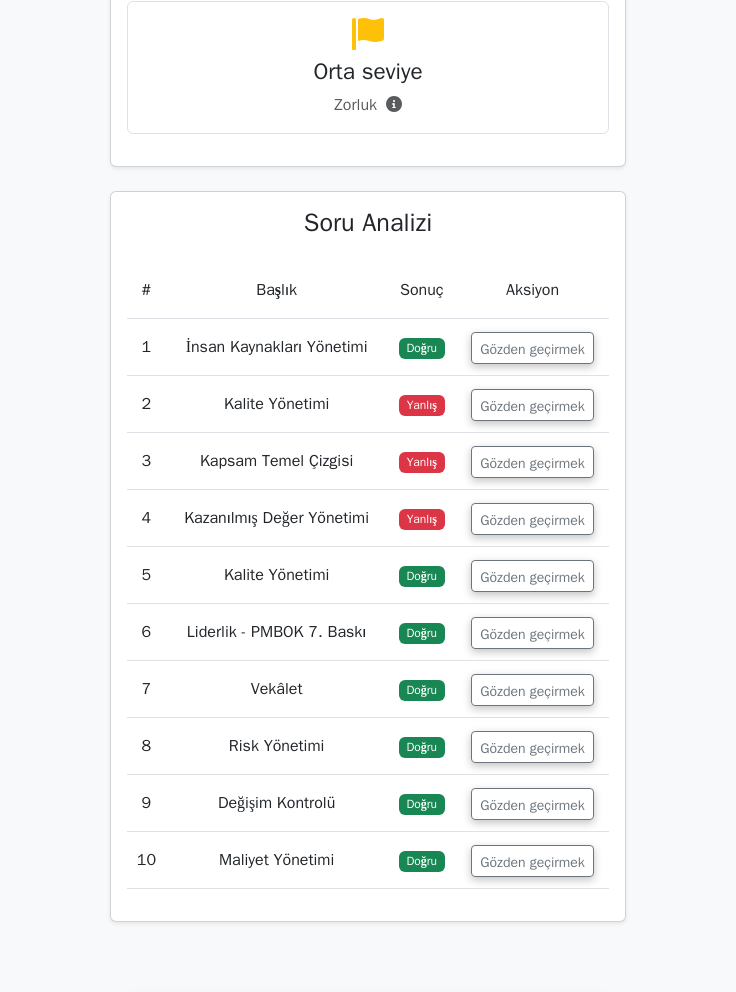 scroll, scrollTop: 2384, scrollLeft: 0, axis: vertical 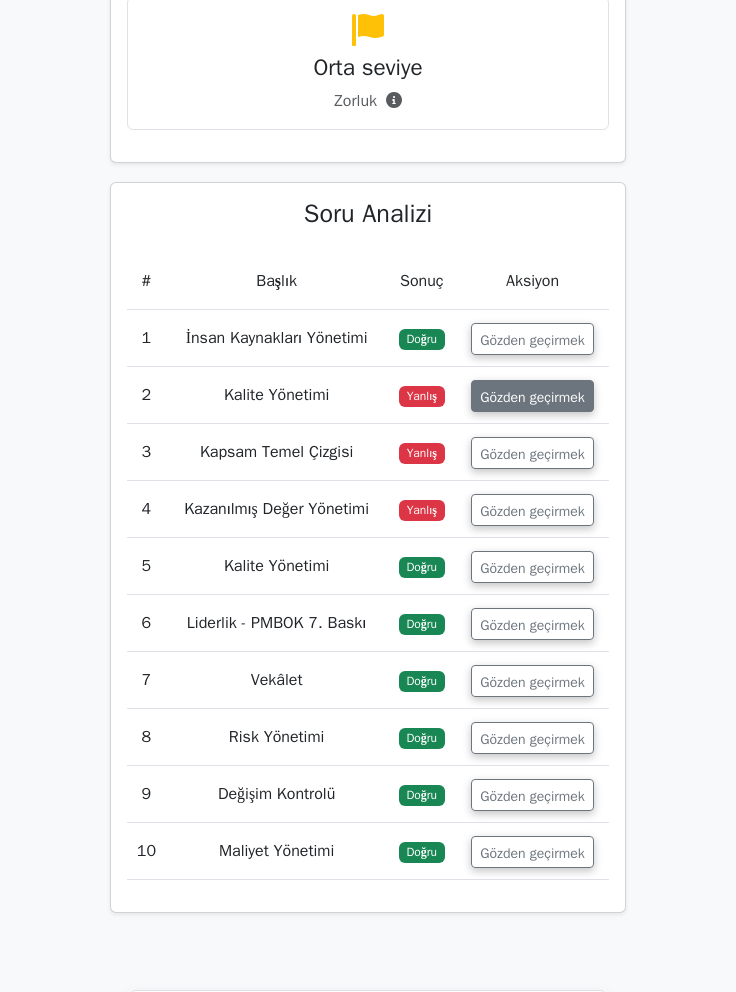 click on "Gözden geçirmek" at bounding box center [532, 396] 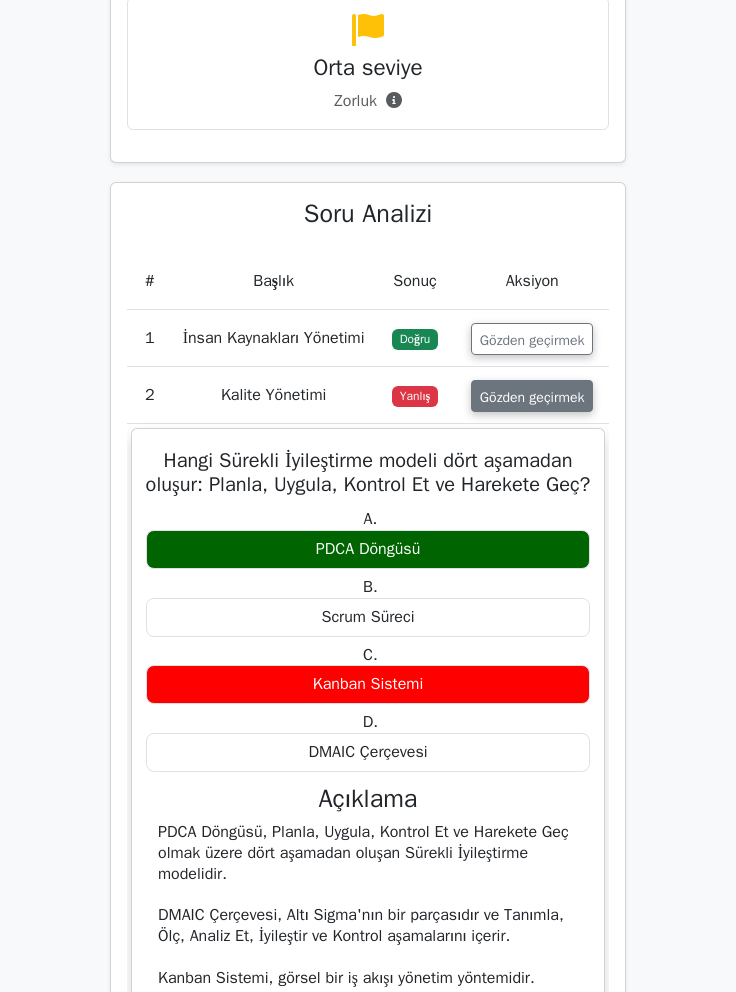 click on "Gözden geçirmek" at bounding box center (532, 396) 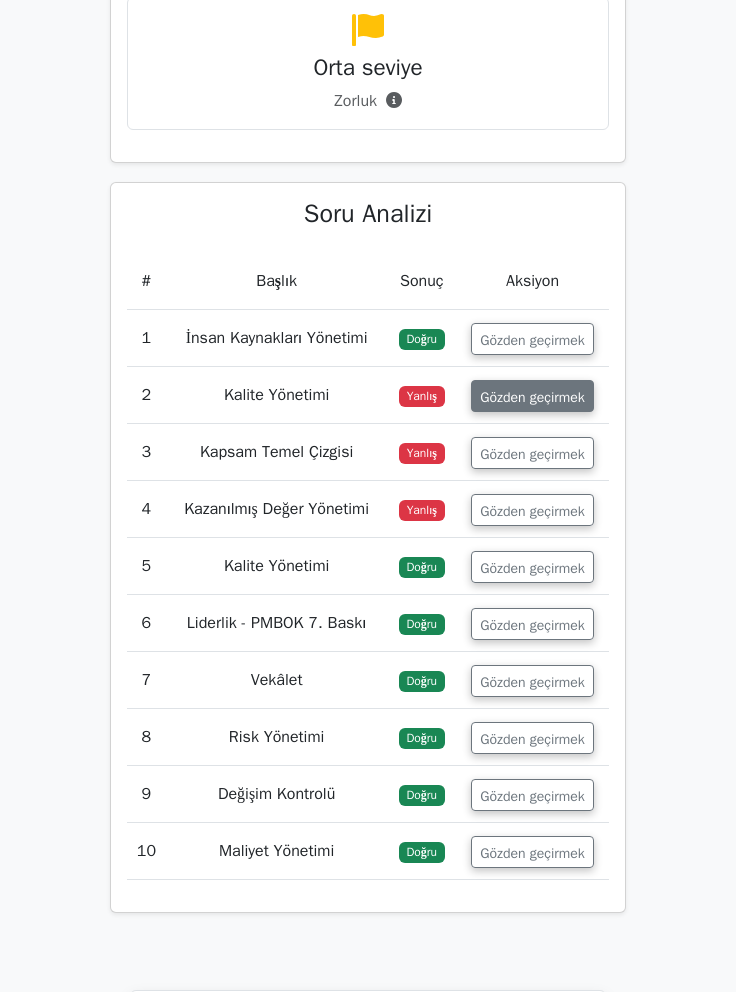 click on "Gözden geçirmek" at bounding box center [532, 396] 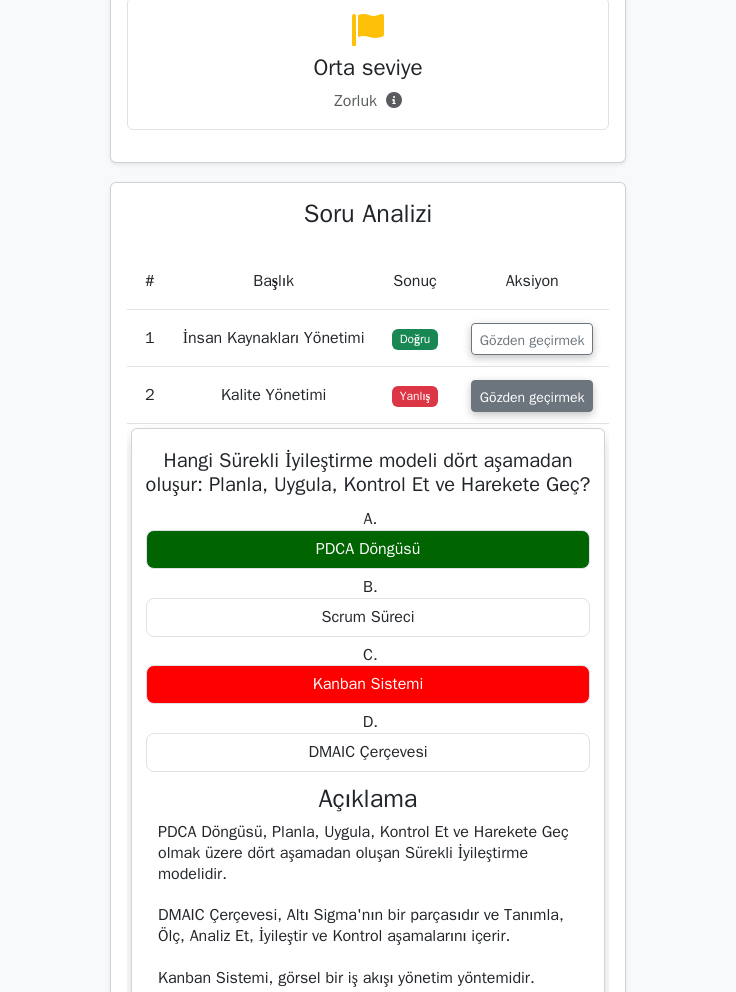 click on "Gözden geçirmek" at bounding box center (532, 396) 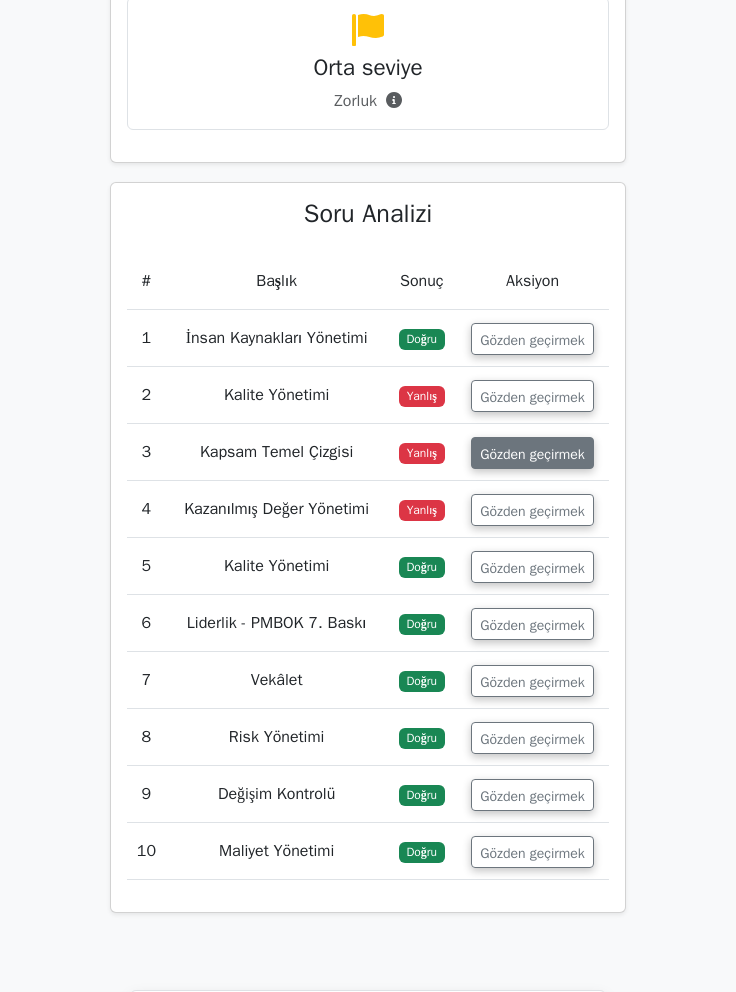 click on "Gözden geçirmek" at bounding box center [532, 453] 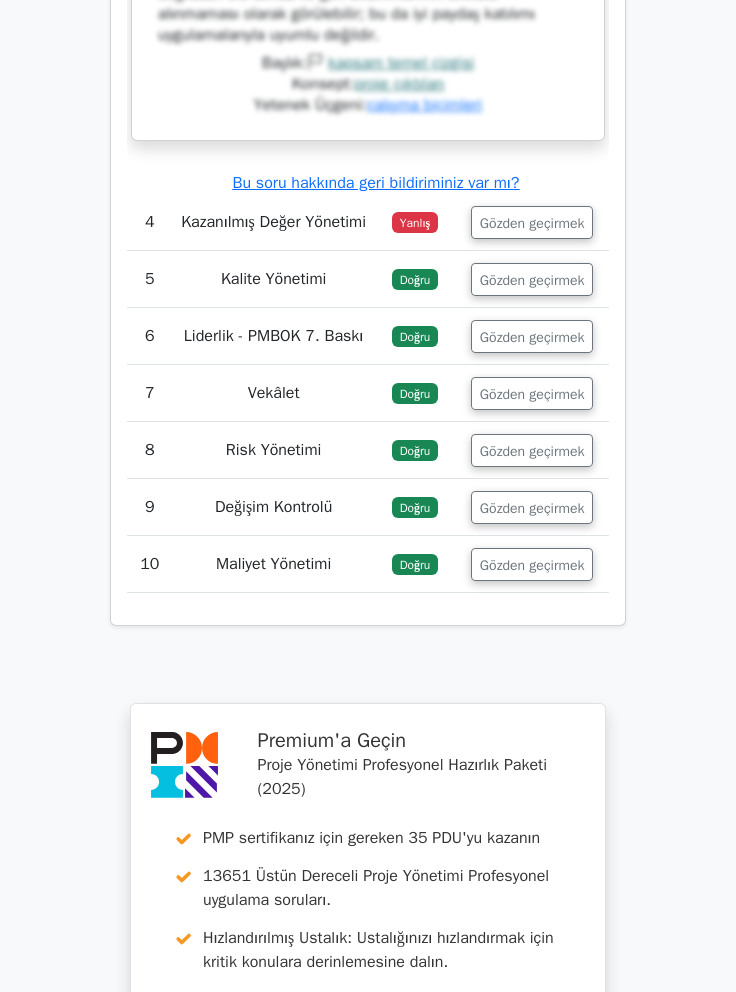 scroll, scrollTop: 3910, scrollLeft: 0, axis: vertical 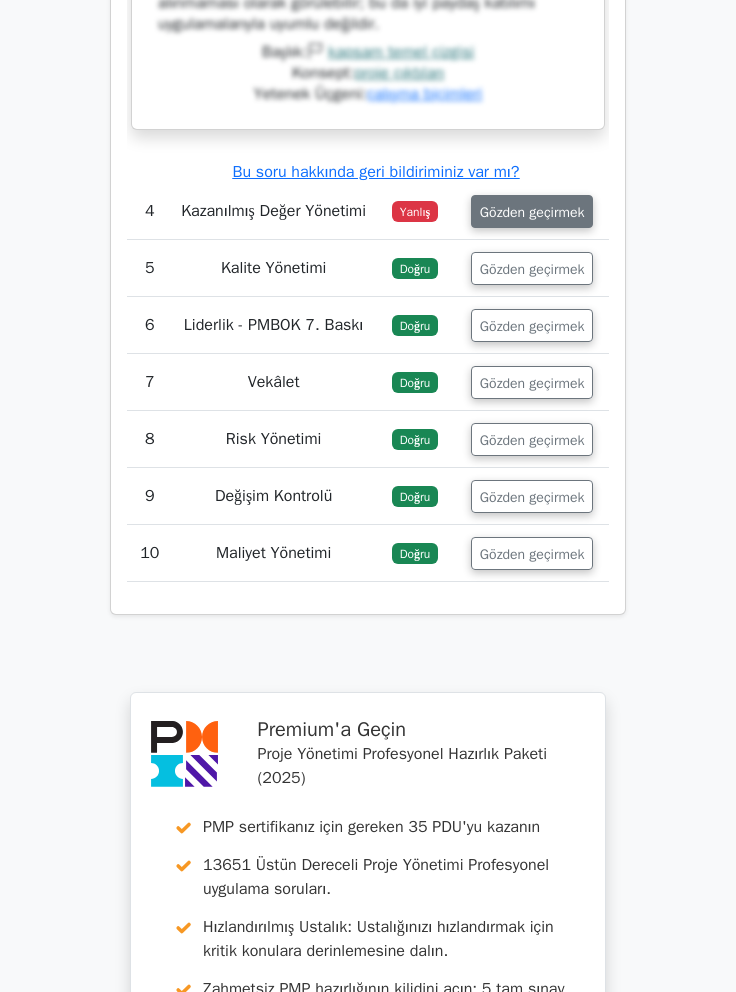 click on "Gözden geçirmek" at bounding box center (532, 212) 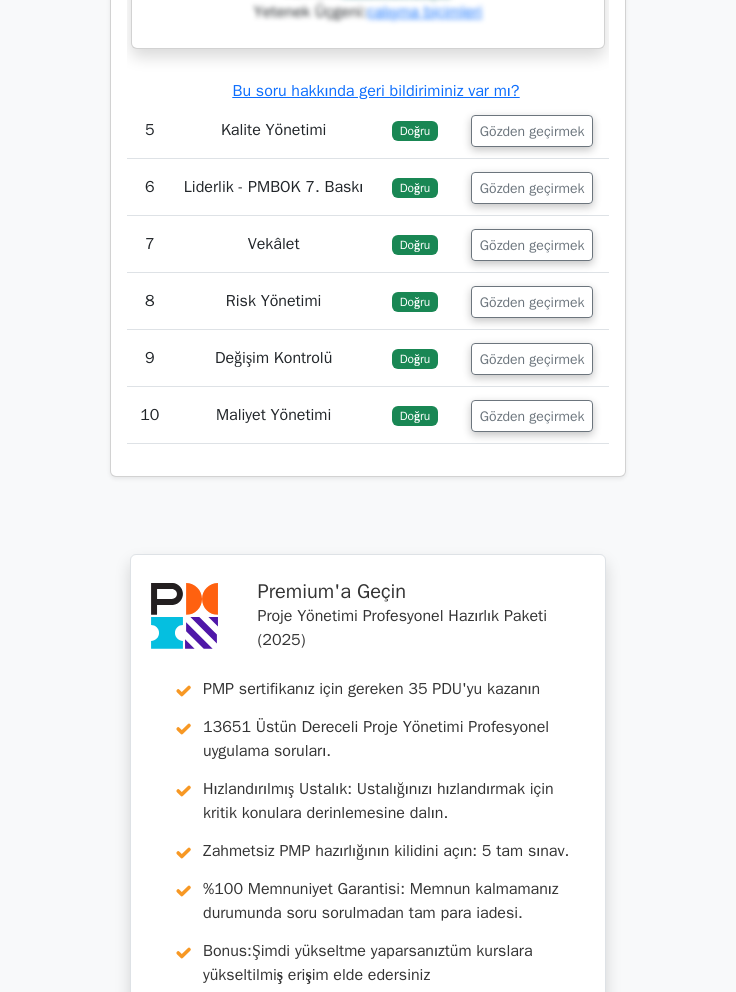 scroll, scrollTop: 4850, scrollLeft: 0, axis: vertical 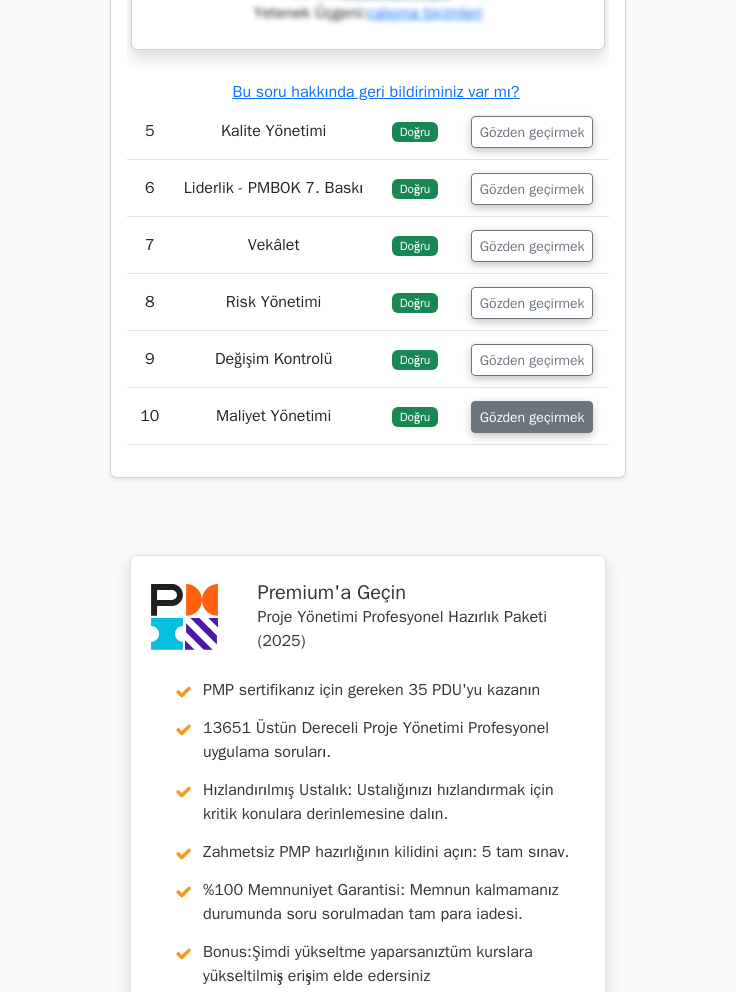 click on "Gözden geçirmek" at bounding box center (532, 417) 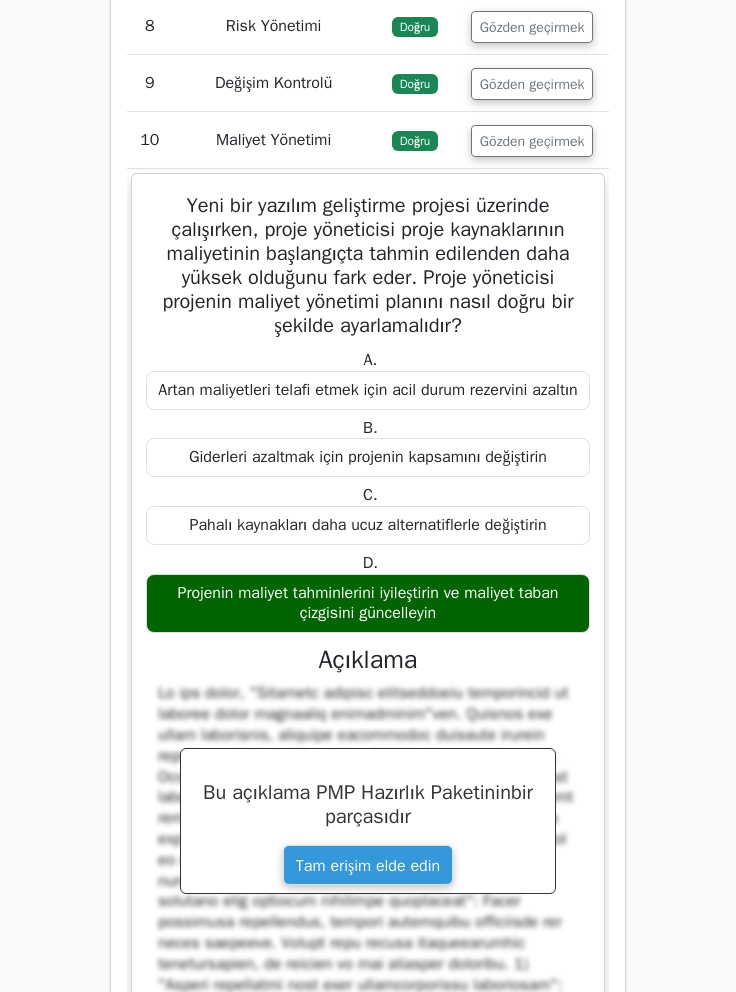 click on "Soru Analizi
Soru #
Başlık
Zorluk
Sonuç
Harcanan Zaman
Aksiyon
1
İnsan Kaynakları Yönetimi
Orta seviye
Doğru
A. B. C." at bounding box center [368, -588] 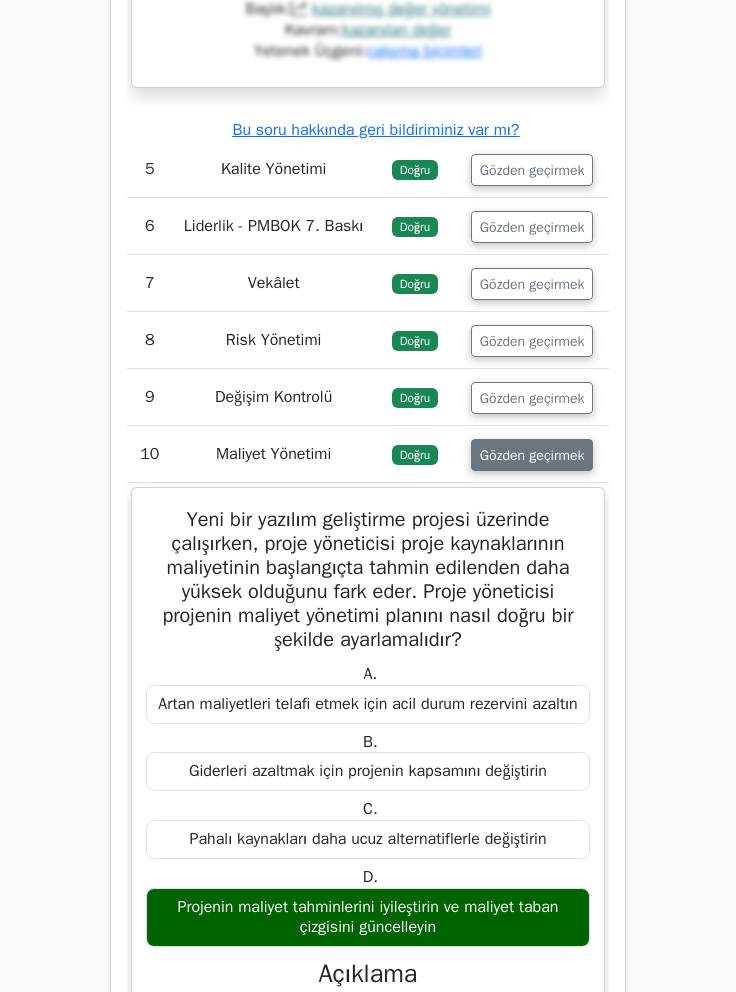 click on "Gözden geçirmek" at bounding box center [532, 455] 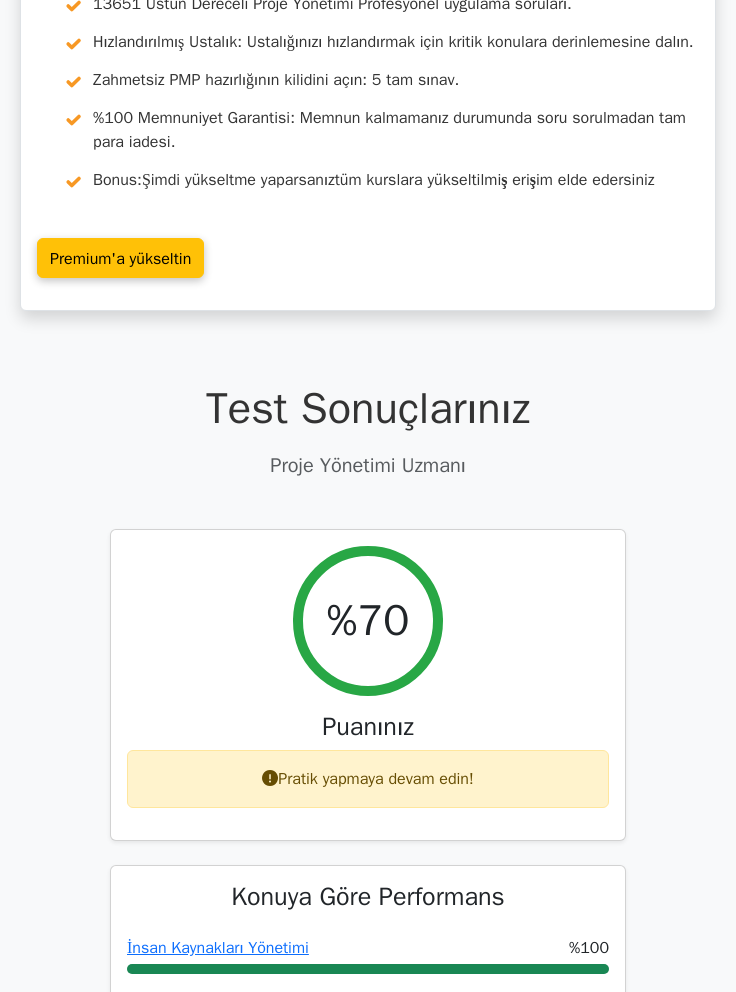 scroll, scrollTop: 0, scrollLeft: 0, axis: both 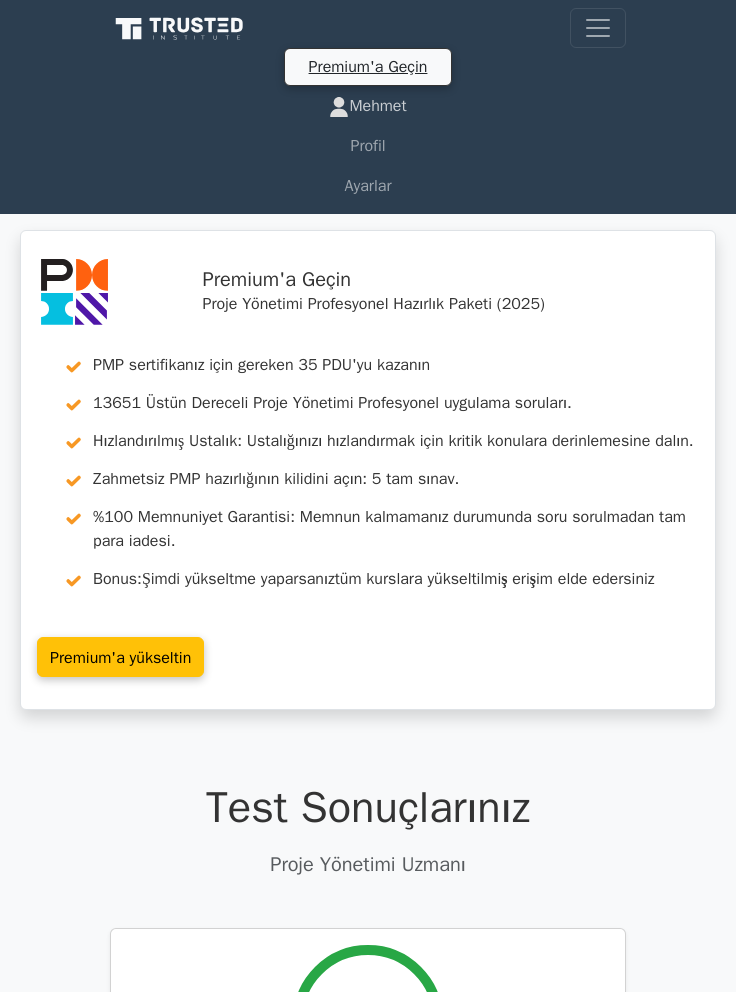 click on "Mehmet" at bounding box center [377, 106] 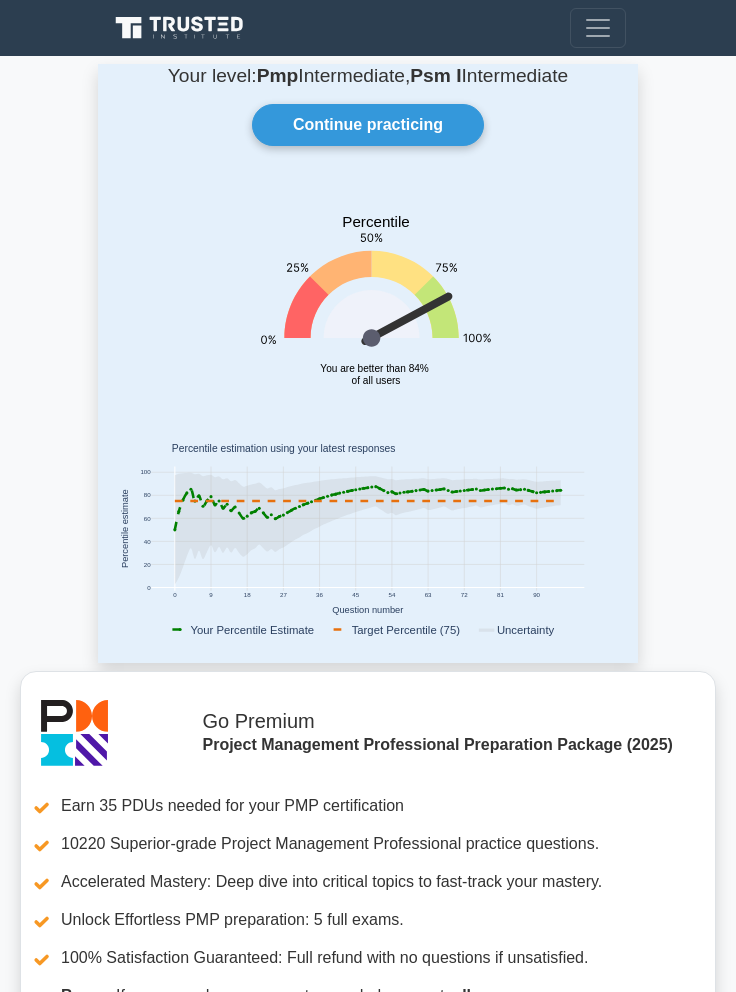 scroll, scrollTop: 0, scrollLeft: 0, axis: both 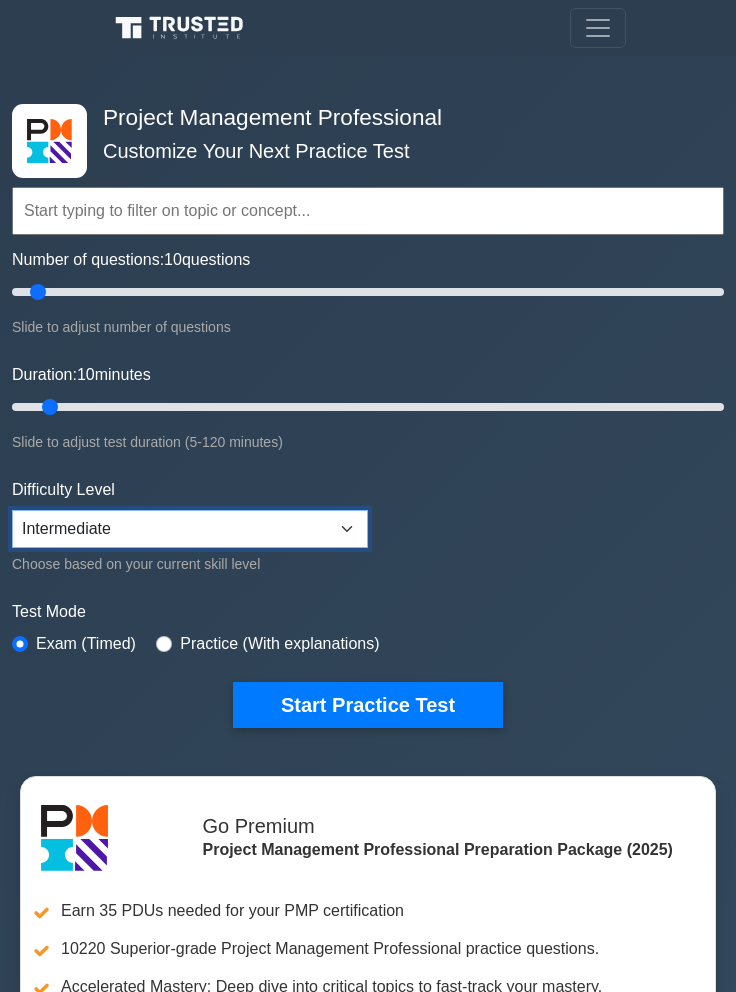 click on "Beginner
Intermediate
Expert" at bounding box center [190, 529] 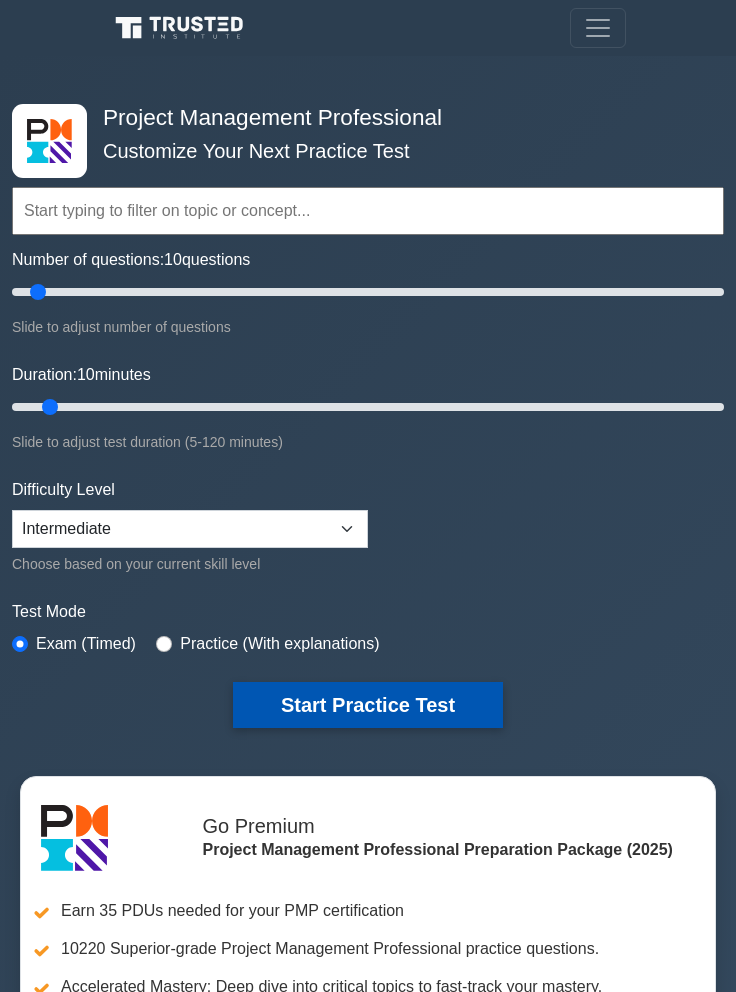 click on "Start Practice Test" at bounding box center (368, 705) 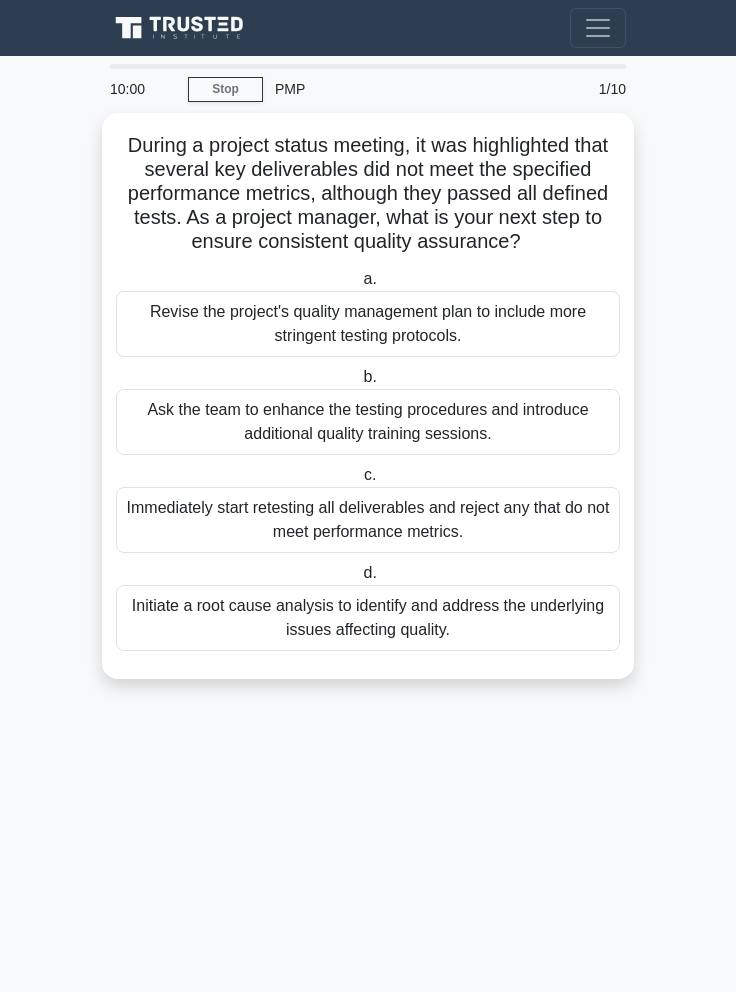 scroll, scrollTop: 0, scrollLeft: 0, axis: both 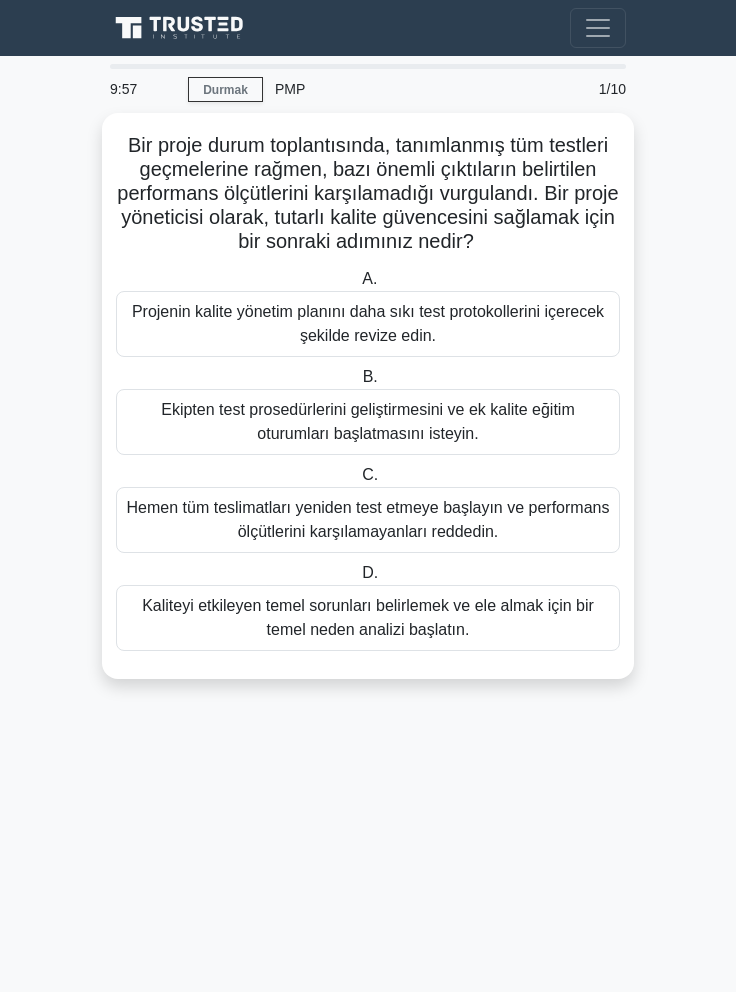 click on "9:57
Durmak
PMP
Orta seviye
1/10
Bir proje durum toplantısında, tanımlanmış tüm testleri geçmelerine rağmen, bazı önemli çıktıların belirtilen performans ölçütlerini karşılamadığı vurgulandı. Bir proje yöneticisi olarak, tutarlı kalite güvencesini sağlamak için bir sonraki adımınız nedir?
.spinner_0XTQ{transform-origin:center;animation:spinner_y6GP .75s linear infinite}@keyframes spinner_y6GP{100%{transform:rotate(360deg)}}
A. B. C. D." at bounding box center [368, 524] 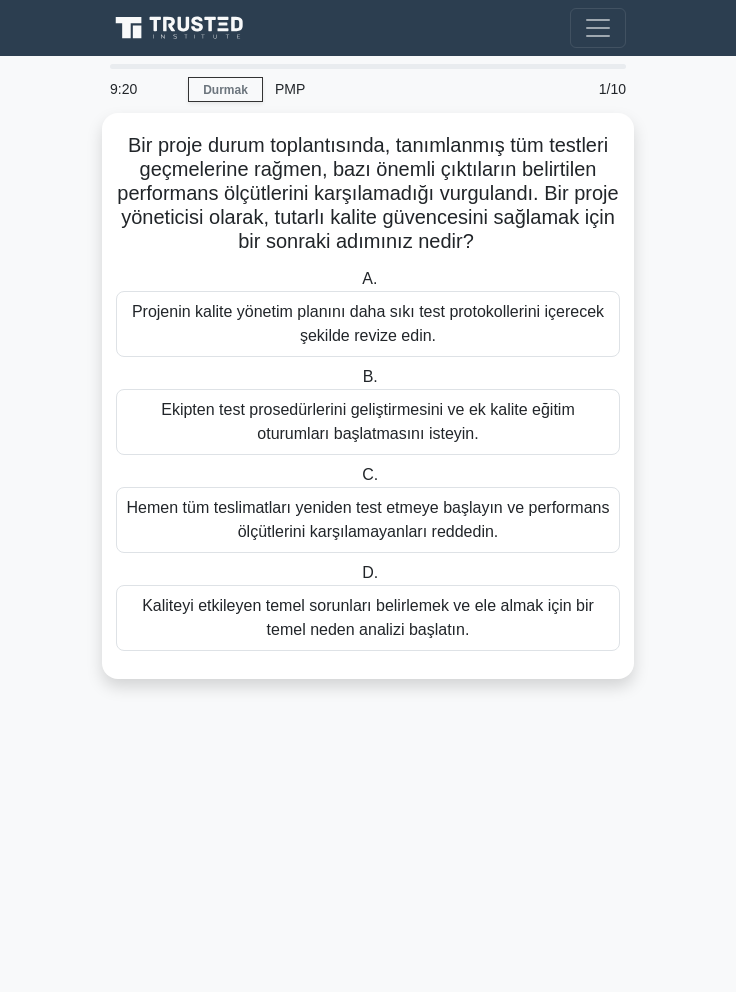 scroll, scrollTop: 0, scrollLeft: 0, axis: both 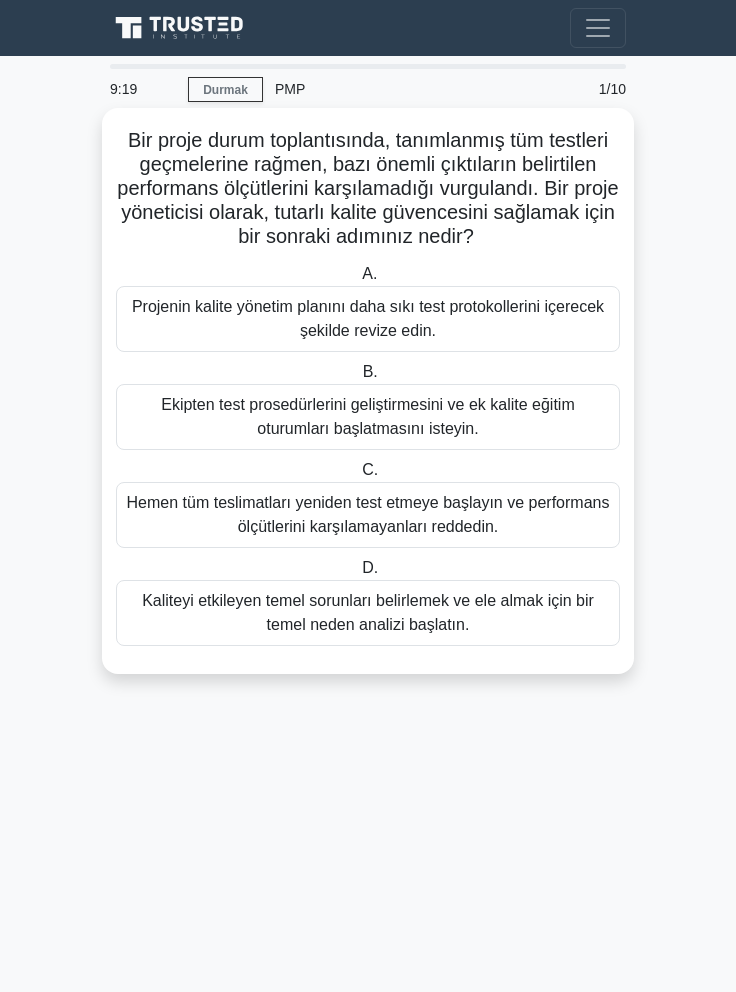click on "Kaliteyi etkileyen temel sorunları belirlemek ve ele almak için bir temel neden analizi başlatın." at bounding box center (368, 612) 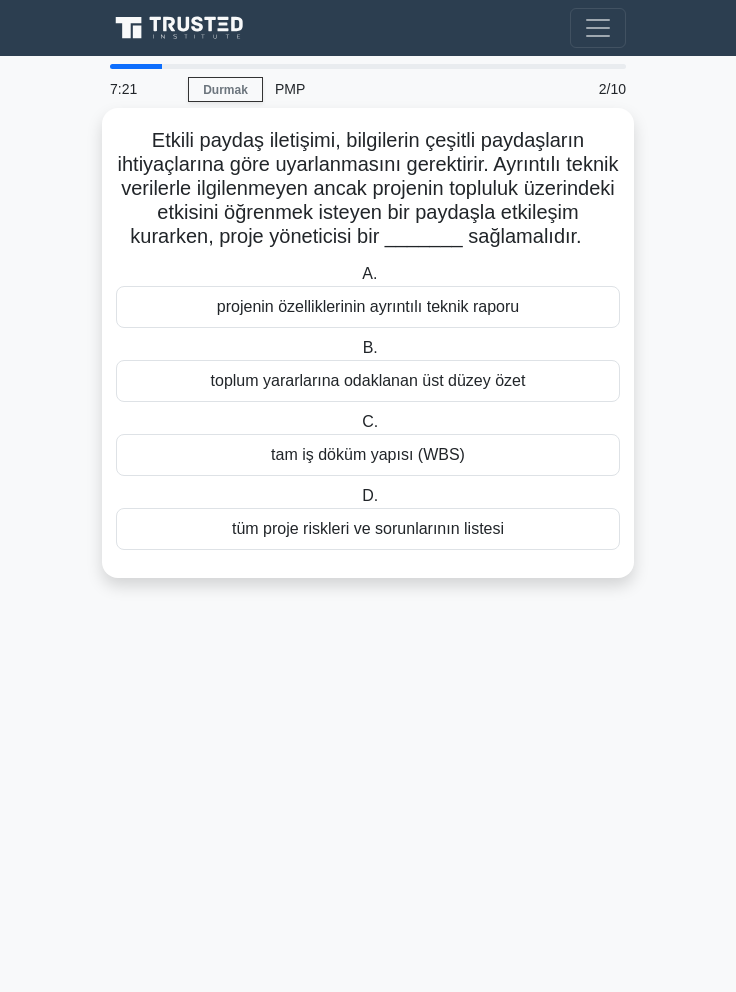 click on "tam iş döküm yapısı (WBS)" at bounding box center (368, 455) 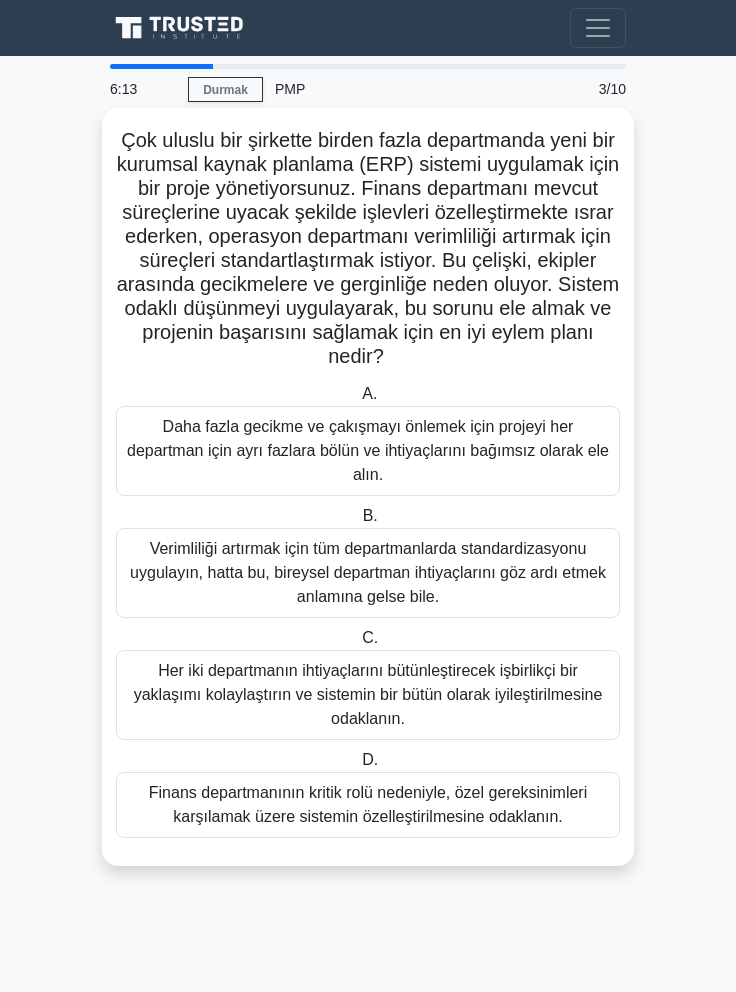 click on "Her iki departmanın ihtiyaçlarını bütünleştirecek işbirlikçi bir yaklaşımı kolaylaştırın ve sistemin bir bütün olarak iyileştirilmesine odaklanın." at bounding box center [368, 694] 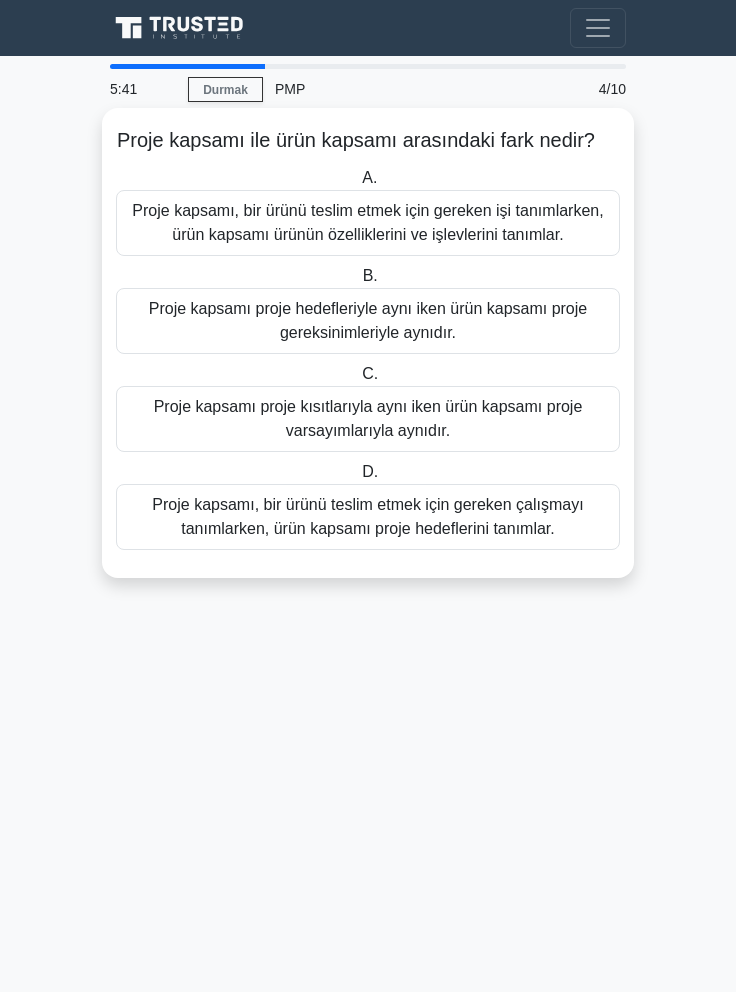 click on "Proje kapsamı, bir ürünü teslim etmek için gereken işi tanımlarken, ürün kapsamı ürünün özelliklerini ve işlevlerini tanımlar." at bounding box center [367, 222] 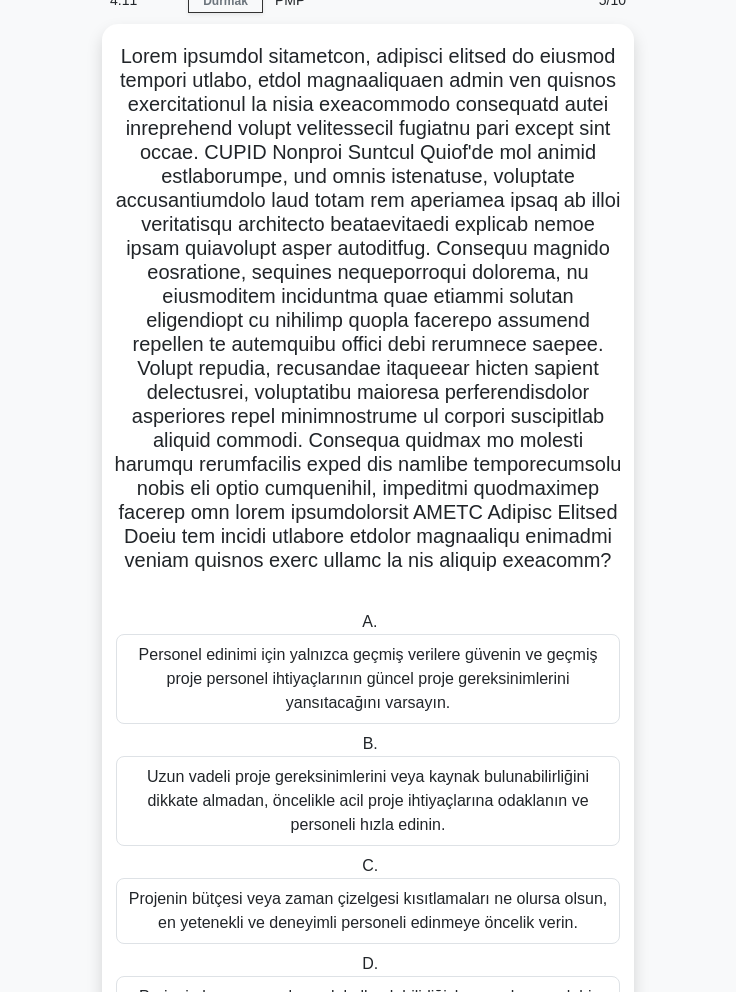 scroll, scrollTop: 104, scrollLeft: 0, axis: vertical 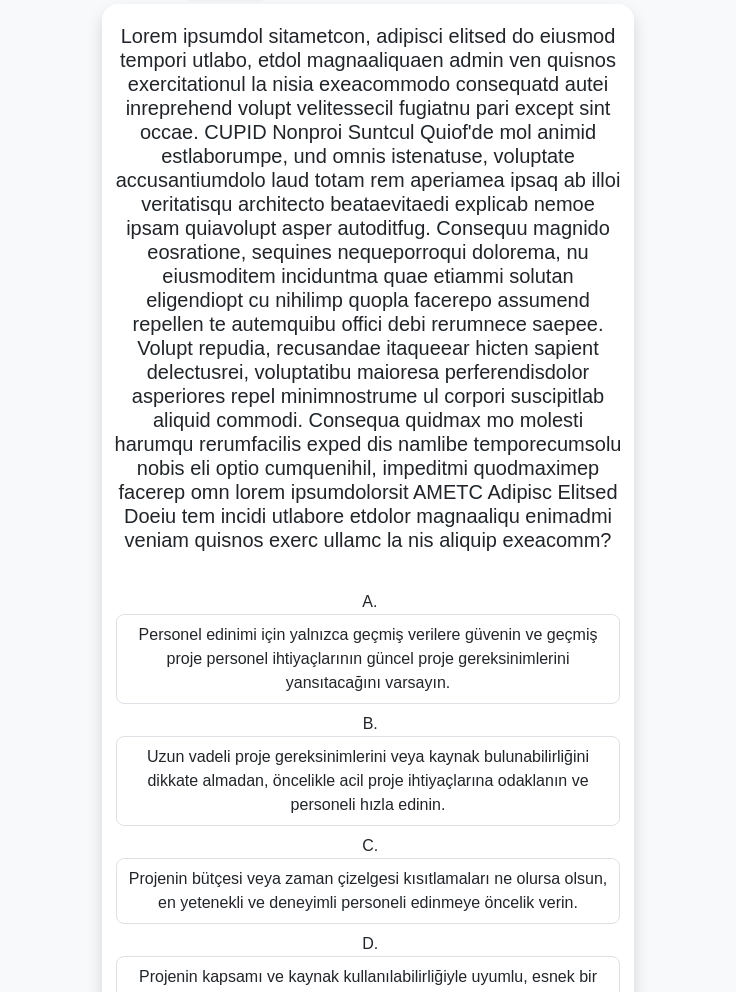 click on "Projenin kapsamı ve kaynak kullanılabilirliğiyle uyumlu, esnek bir personel planı geliştirin ve proje ihtiyaçları geliştikçe bu planı ayarlayın." at bounding box center [368, 1000] 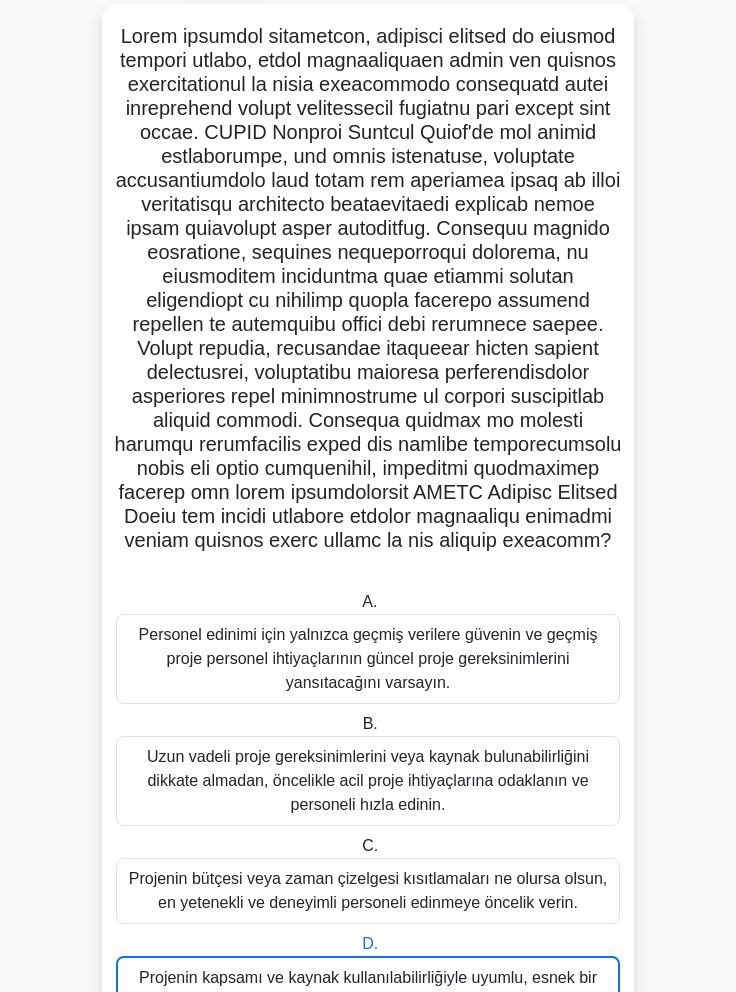 scroll, scrollTop: 0, scrollLeft: 0, axis: both 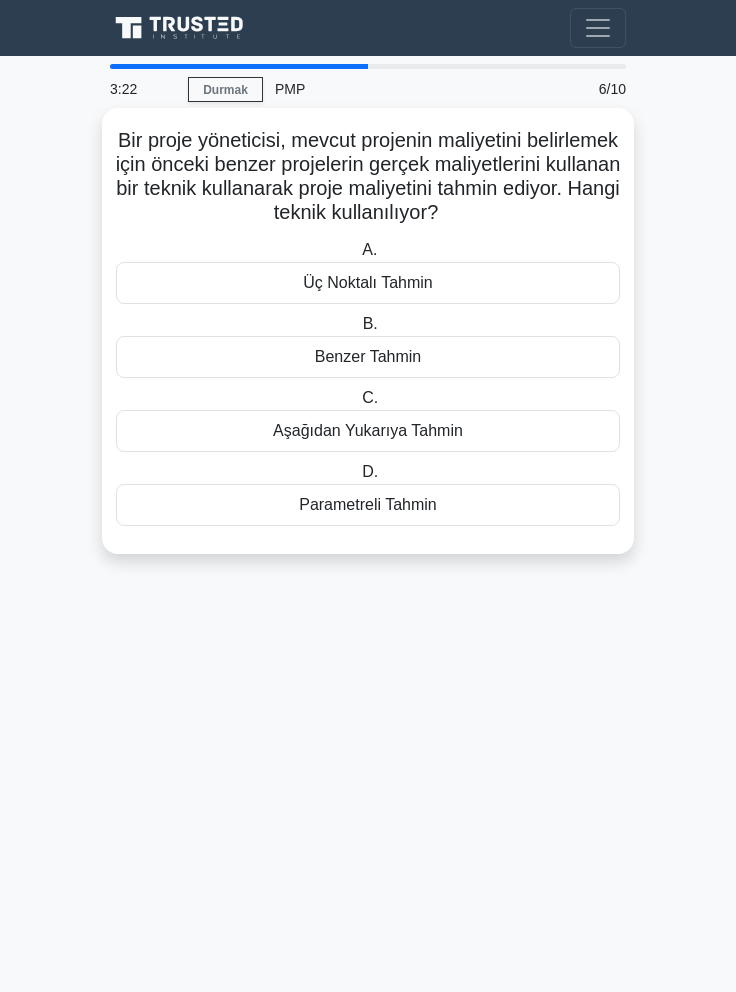 click on "Benzer Tahmin" at bounding box center [368, 357] 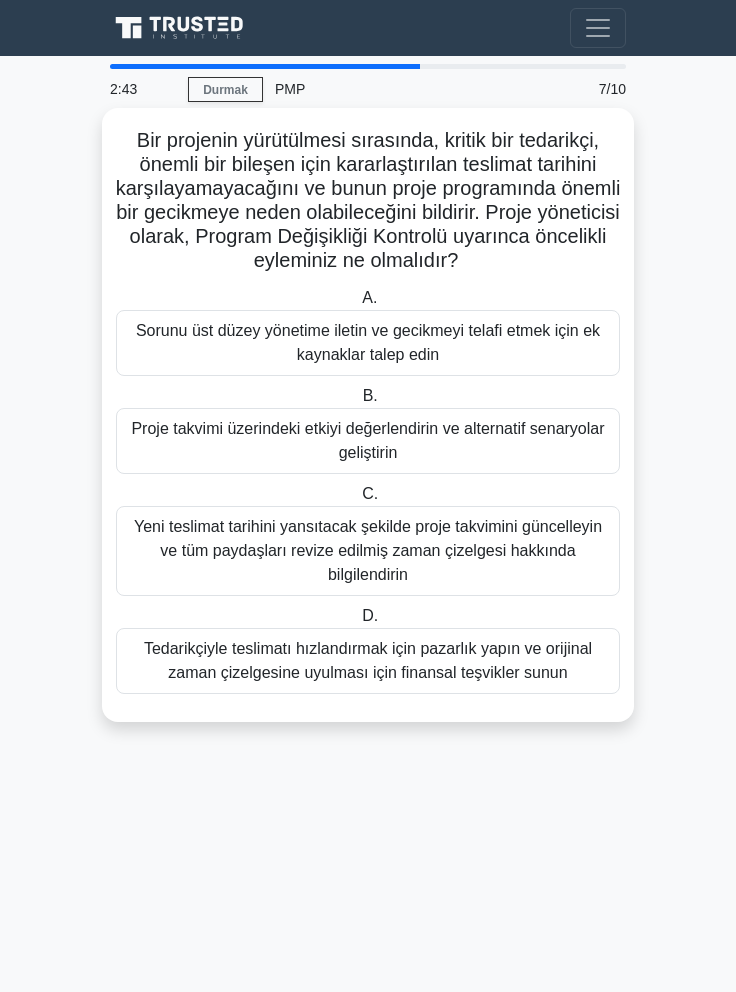 click on "Proje takvimi üzerindeki etkiyi değerlendirin ve alternatif senaryolar geliştirin" at bounding box center (368, 441) 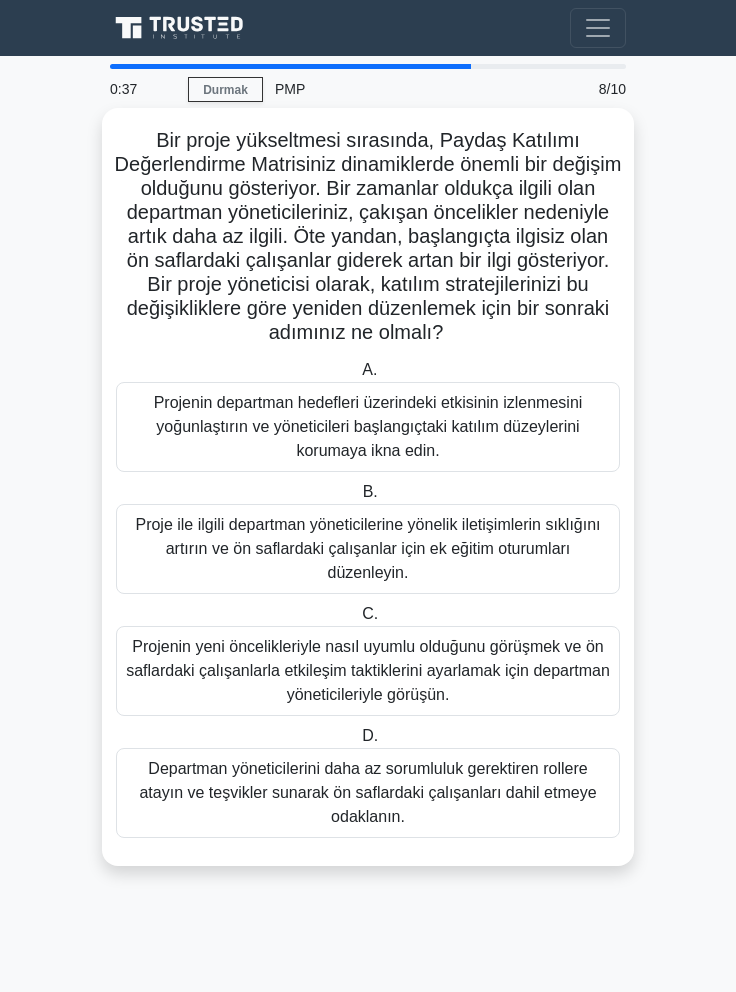 click on "Projenin yeni öncelikleriyle nasıl uyumlu olduğunu görüşmek ve ön saflardaki çalışanlarla etkileşim taktiklerini ayarlamak için departman yöneticileriyle görüşün." at bounding box center [368, 670] 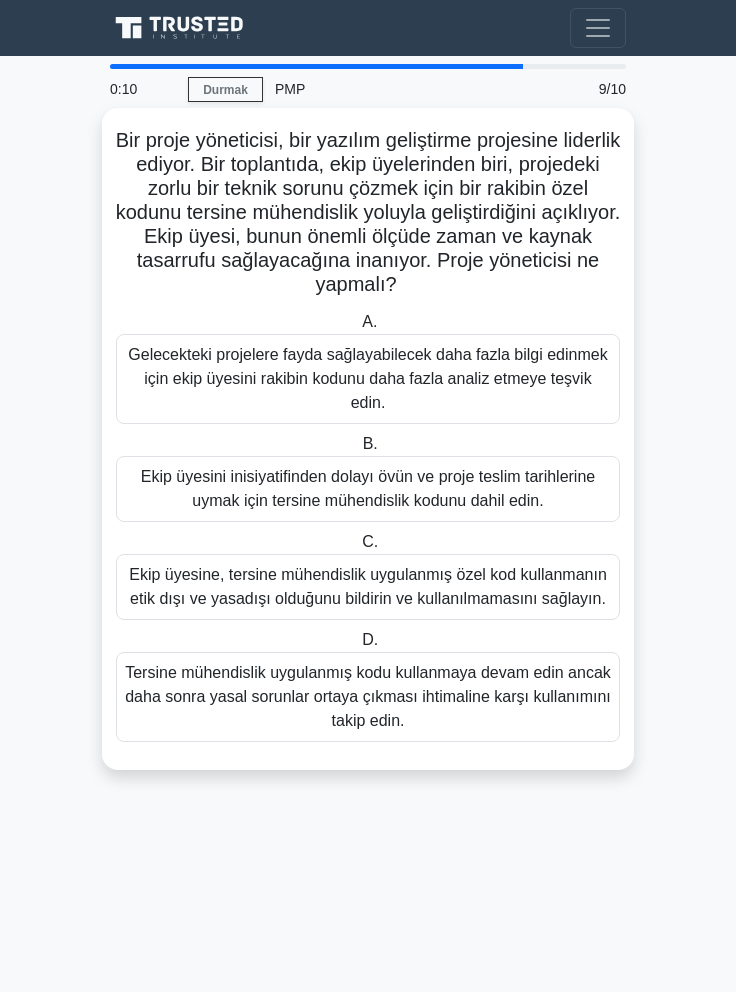 click on "Gelecekteki projelere fayda sağlayabilecek daha fazla bilgi edinmek için ekip üyesini rakibin kodunu daha fazla analiz etmeye teşvik edin." at bounding box center (368, 379) 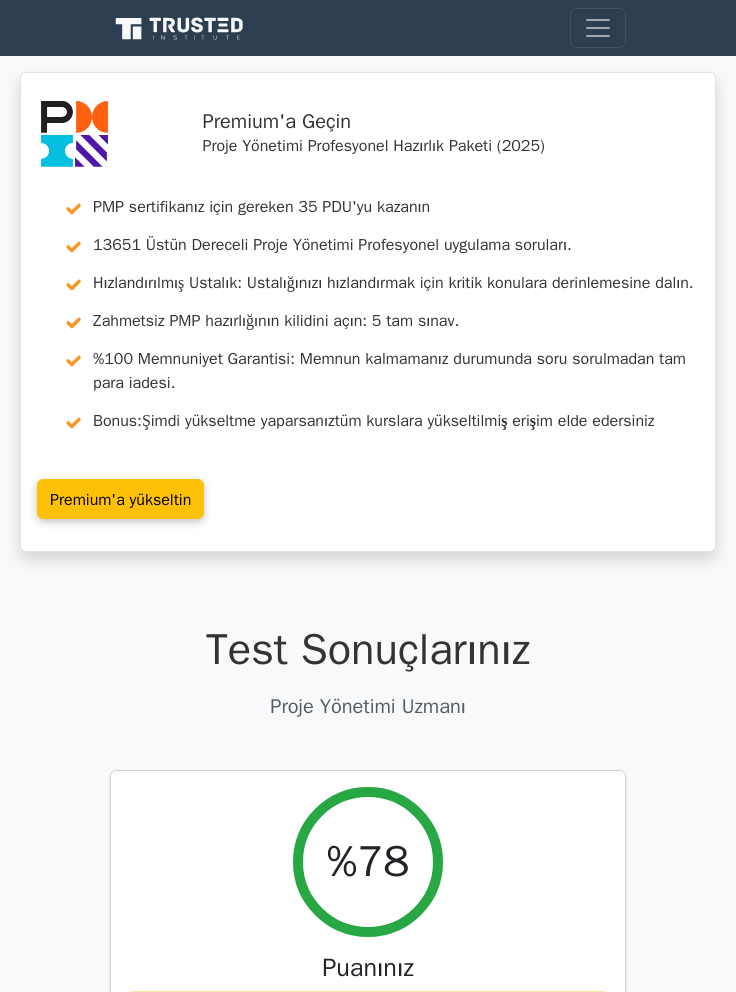 scroll, scrollTop: 0, scrollLeft: 0, axis: both 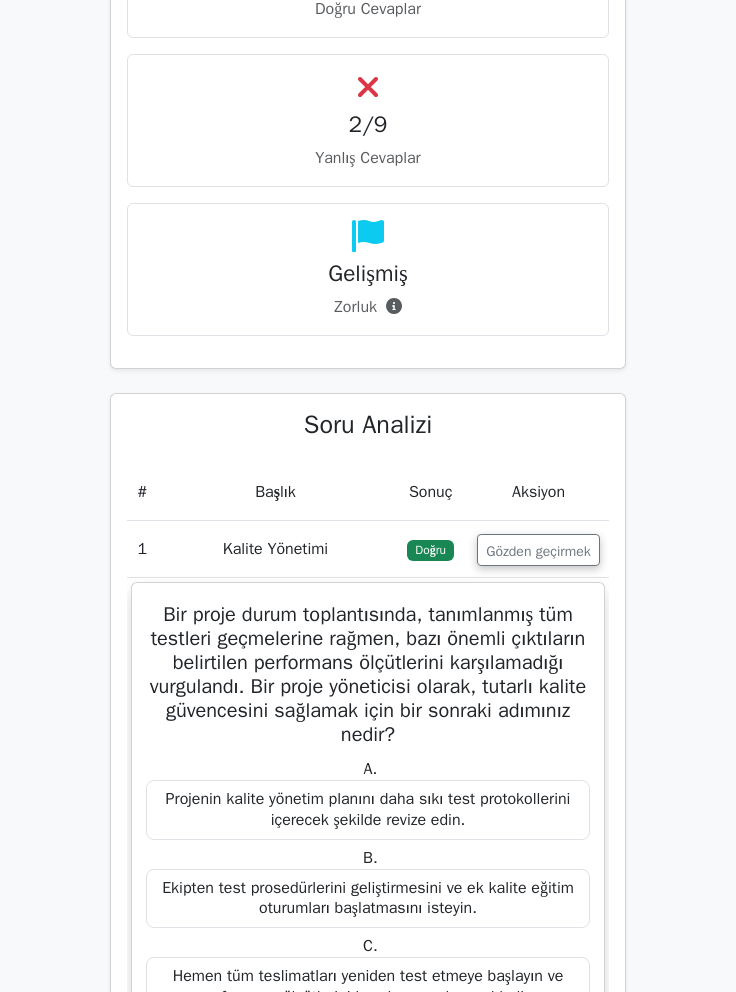 click on "Soru Analizi
Soru #
Başlık
Zorluk
Sonuç
Harcanan Zaman
Aksiyon
1
Kalite Yönetimi
Orta seviye
Doğru
A." at bounding box center [368, 1291] 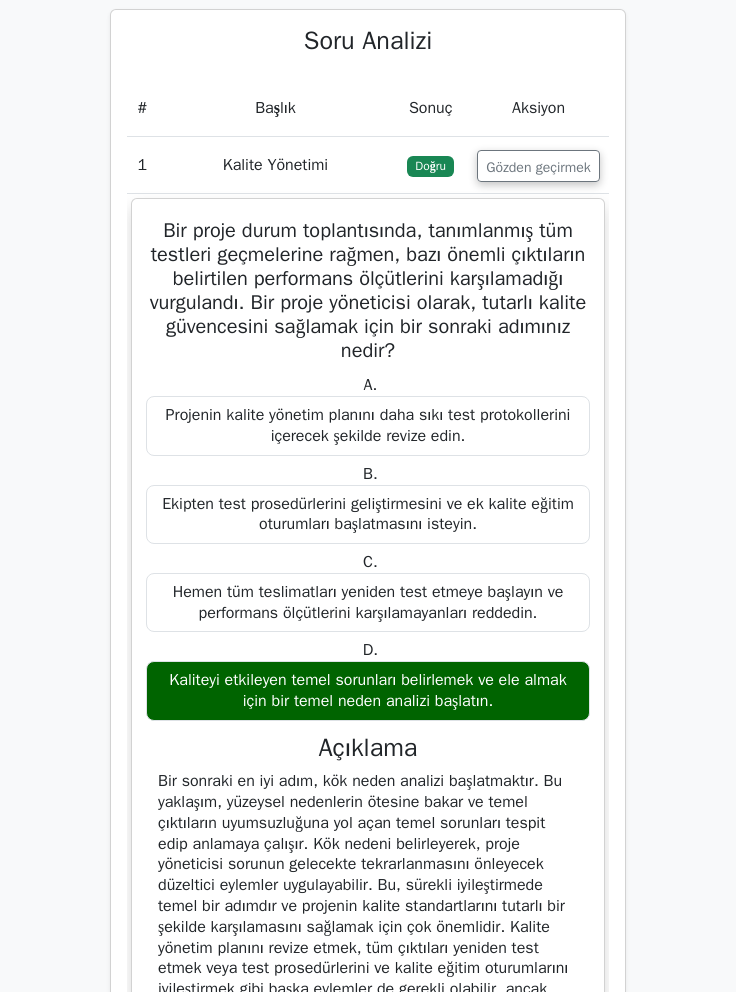 scroll, scrollTop: 2401, scrollLeft: 0, axis: vertical 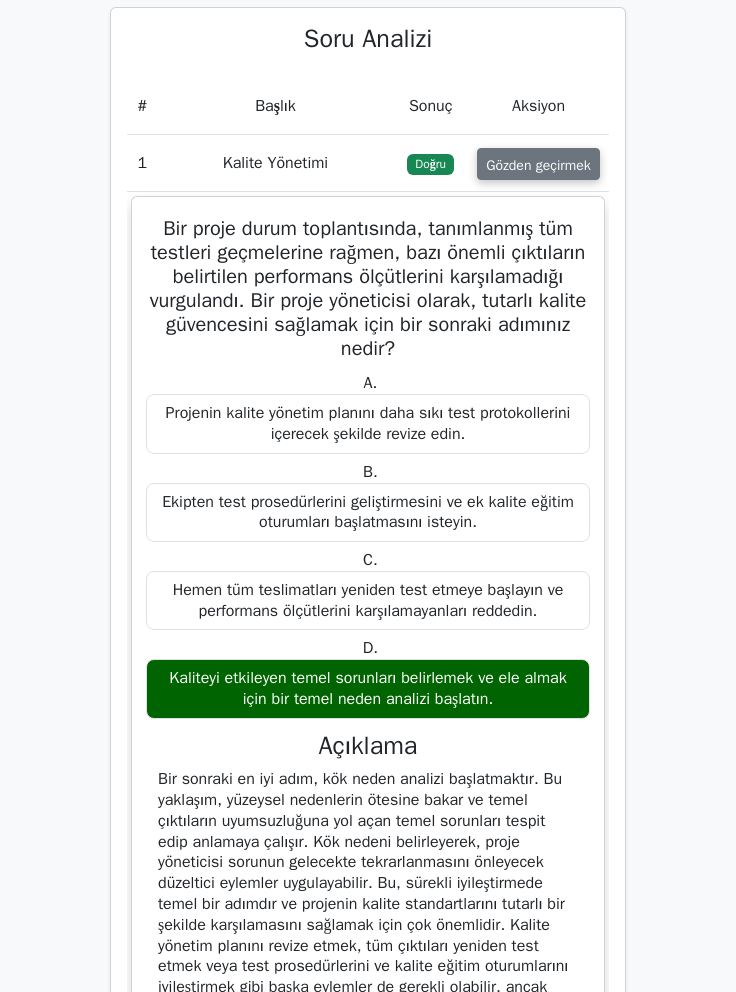 click on "Gözden geçirmek" at bounding box center (538, 164) 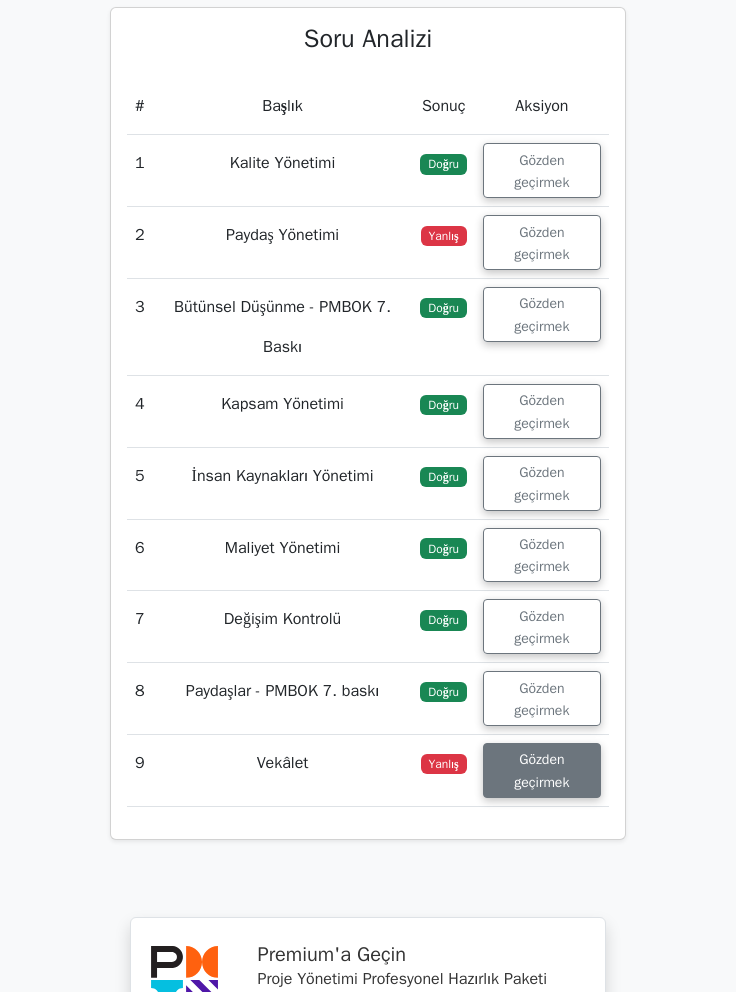 click on "Gözden geçirmek" at bounding box center [541, 770] 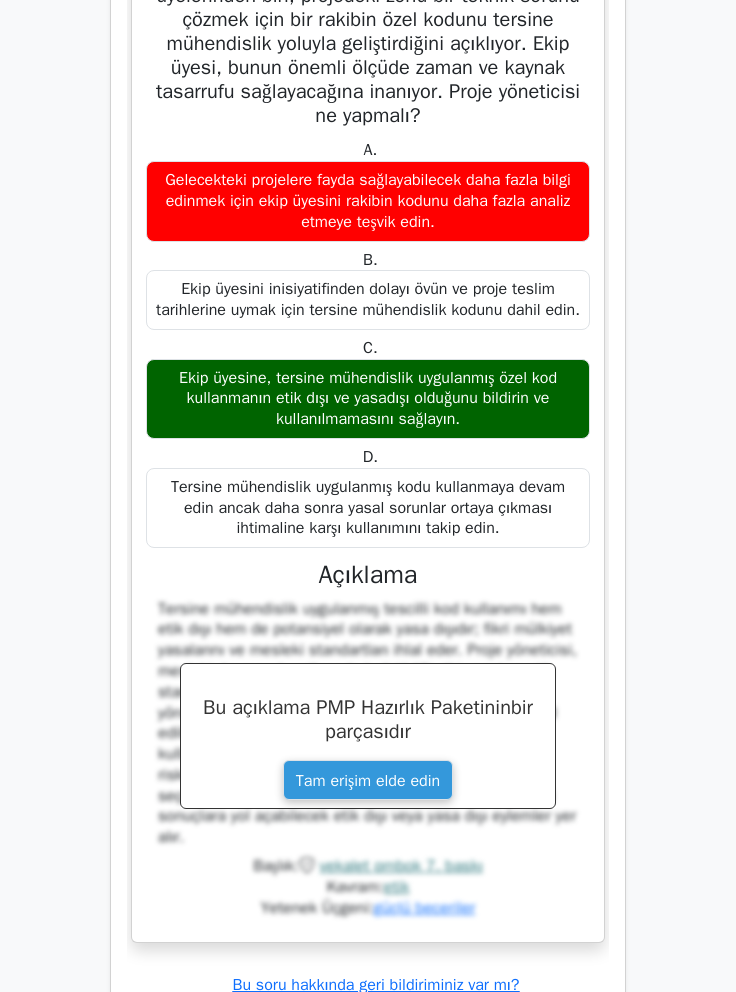 scroll, scrollTop: 3178, scrollLeft: 0, axis: vertical 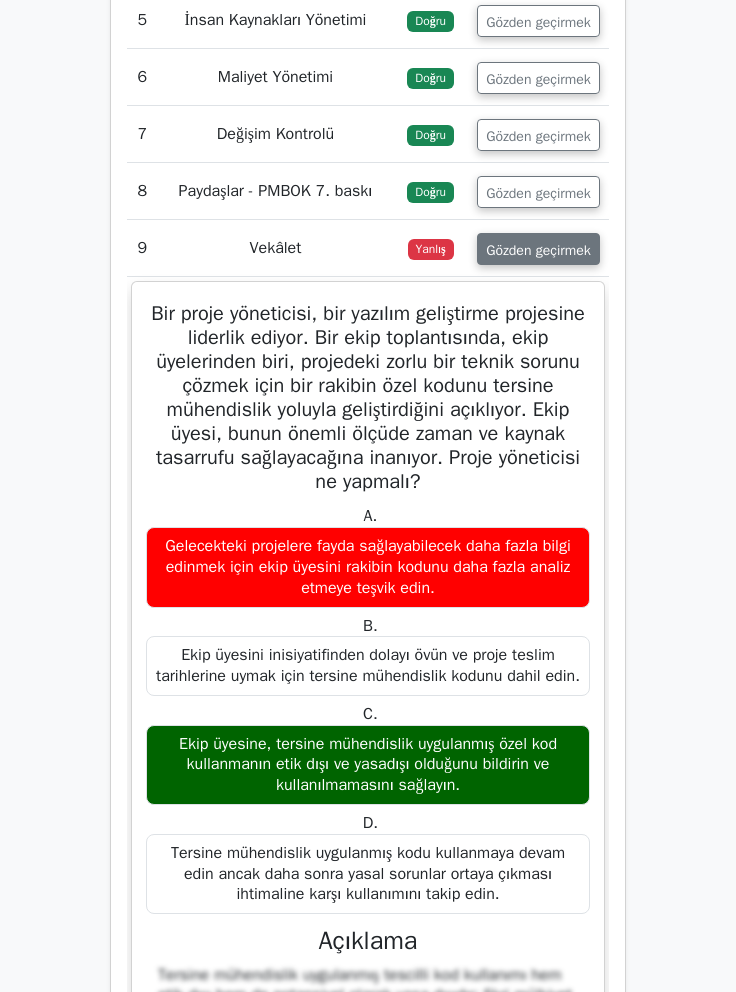 click on "Gözden geçirmek" at bounding box center (538, 249) 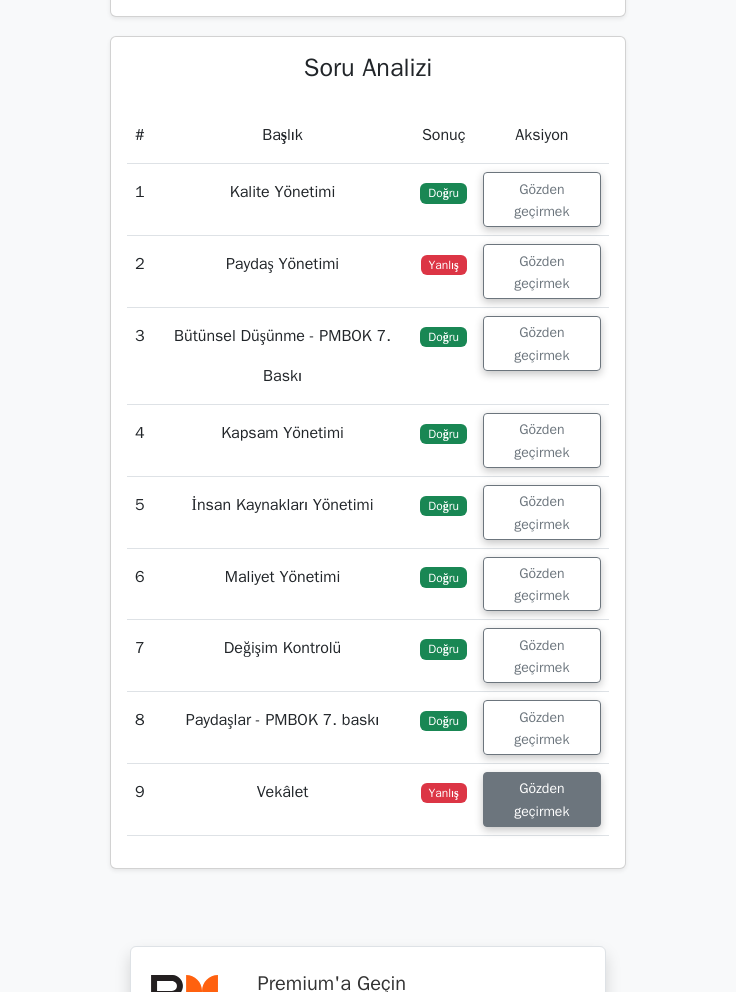 scroll, scrollTop: 2383, scrollLeft: 0, axis: vertical 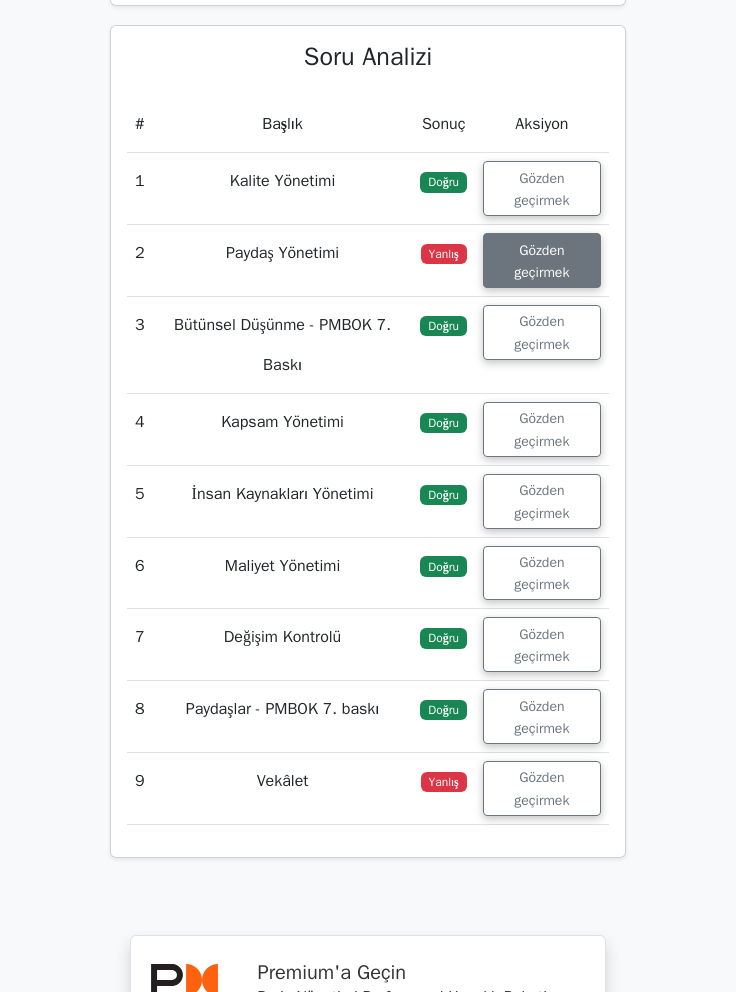click on "Gözden geçirmek" at bounding box center [542, 260] 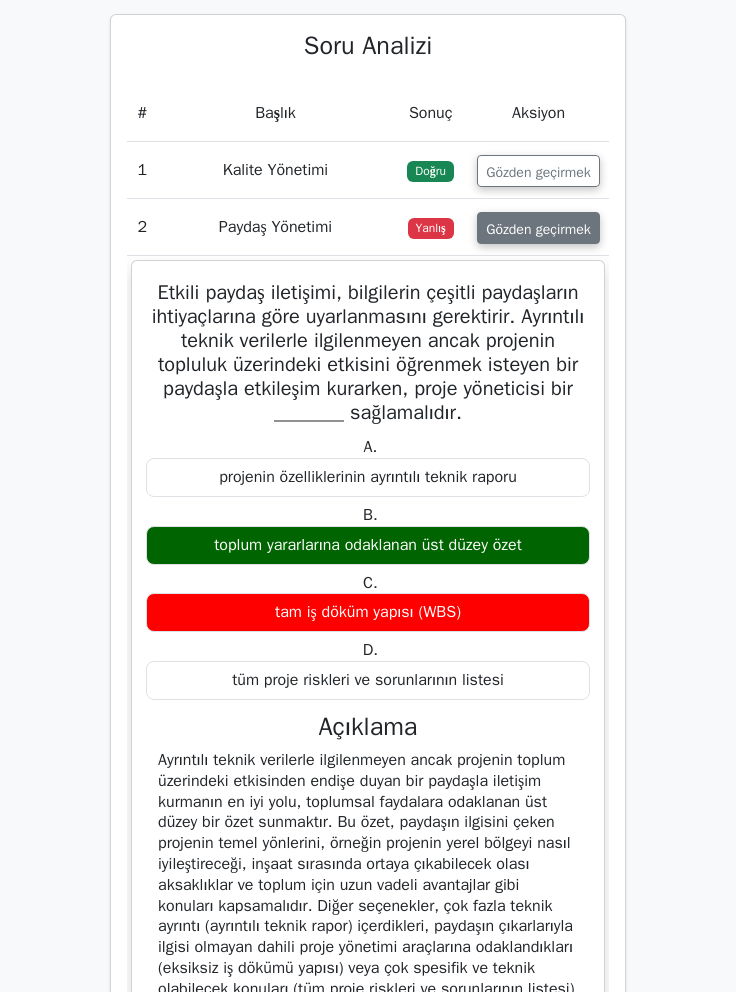 scroll, scrollTop: 2394, scrollLeft: 0, axis: vertical 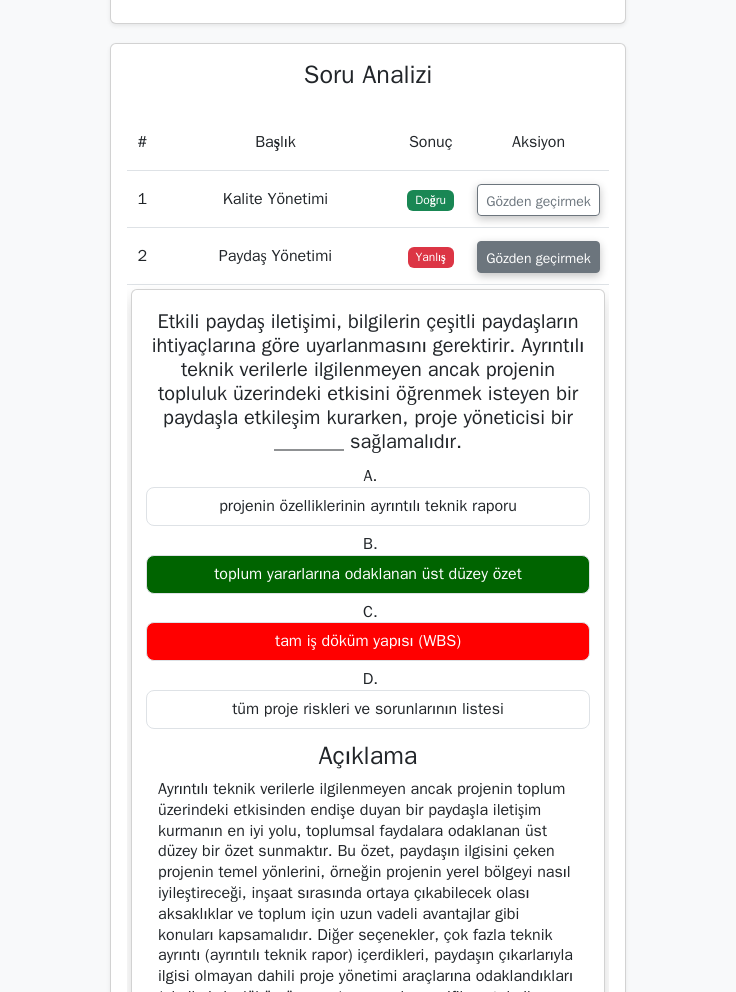 click on "Gözden geçirmek" at bounding box center [538, 257] 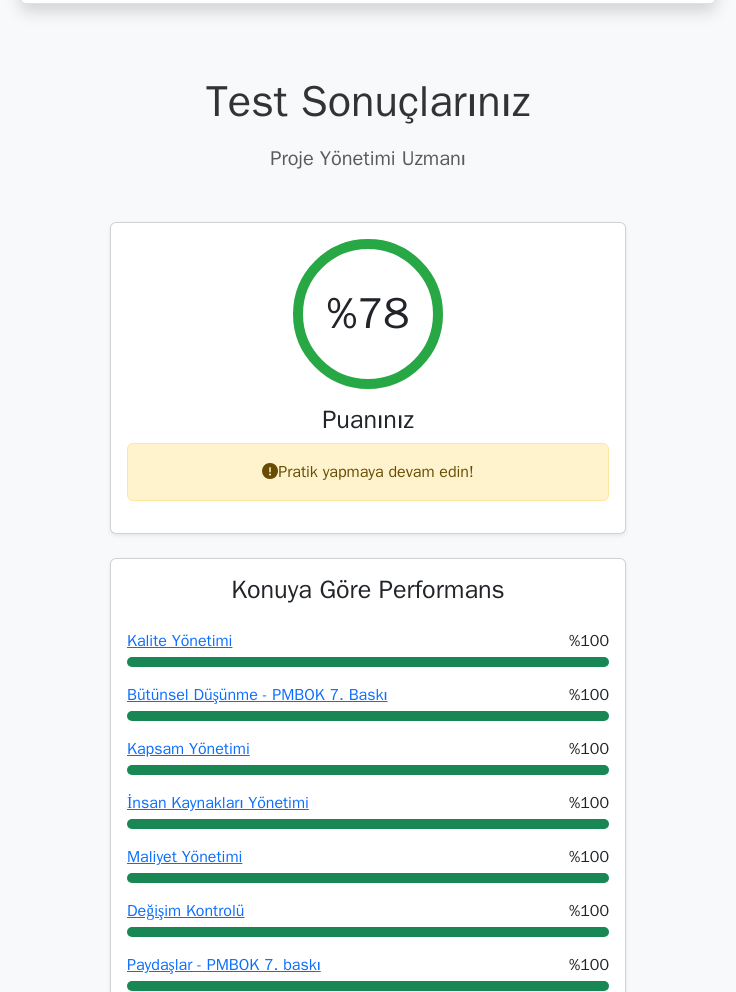 scroll, scrollTop: 0, scrollLeft: 0, axis: both 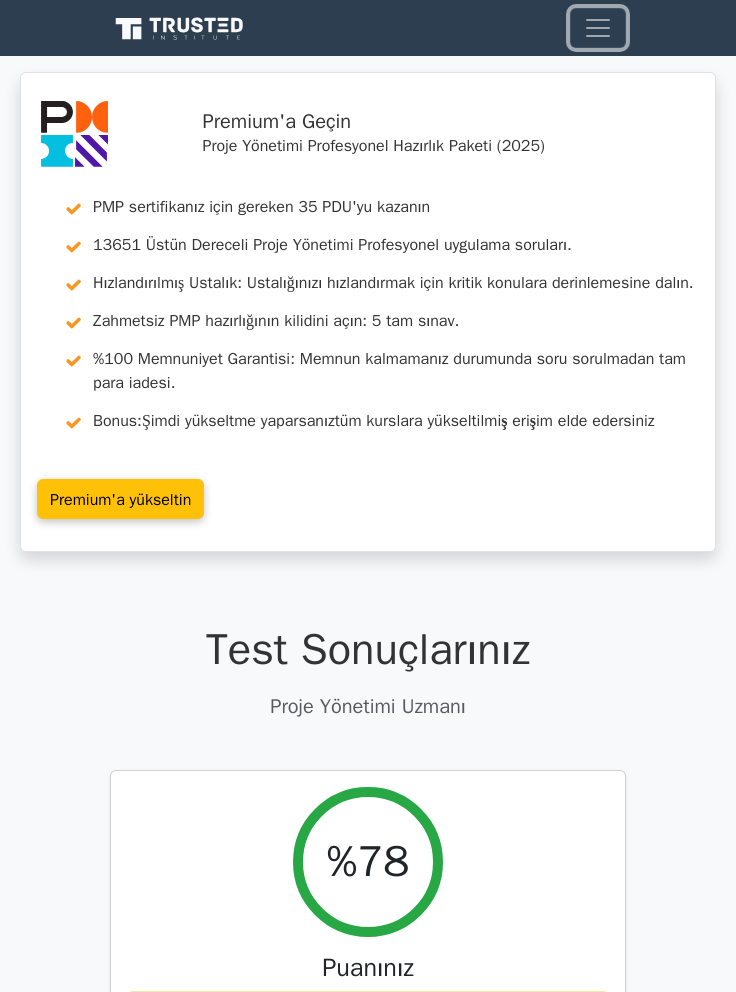 click at bounding box center (598, 28) 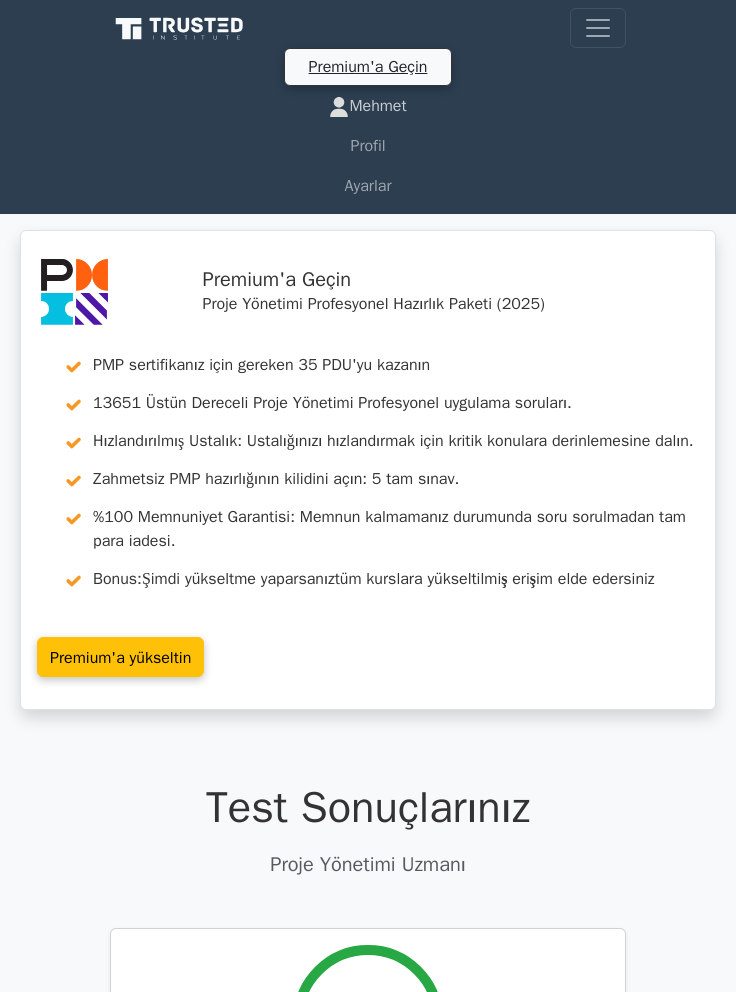 click on "Mehmet" at bounding box center (368, 106) 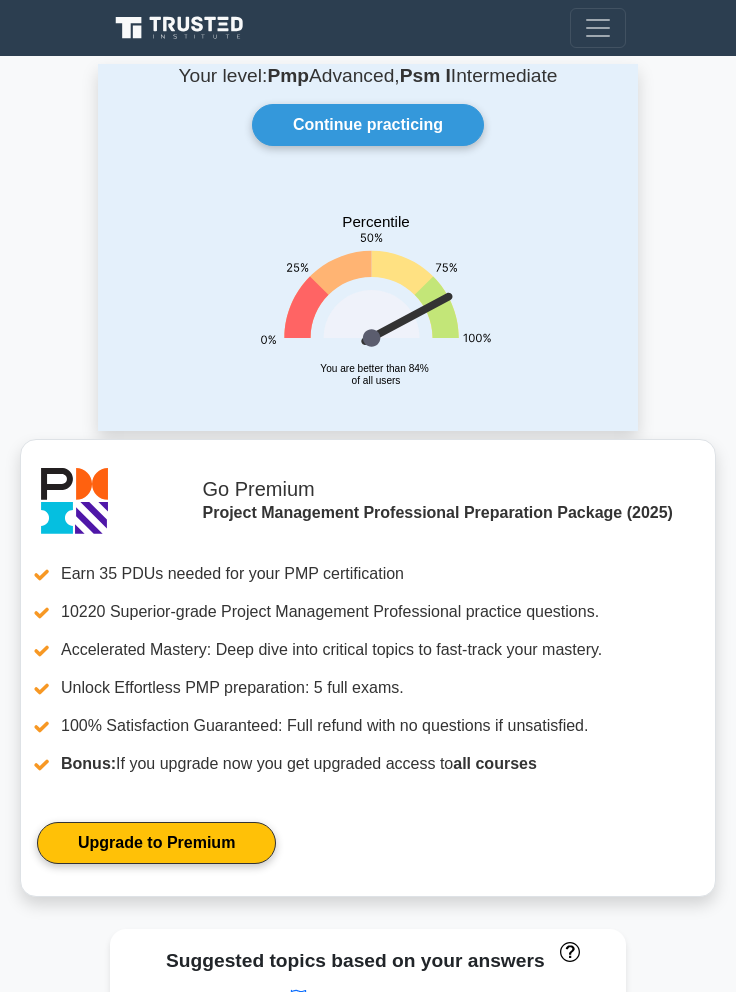 scroll, scrollTop: 0, scrollLeft: 0, axis: both 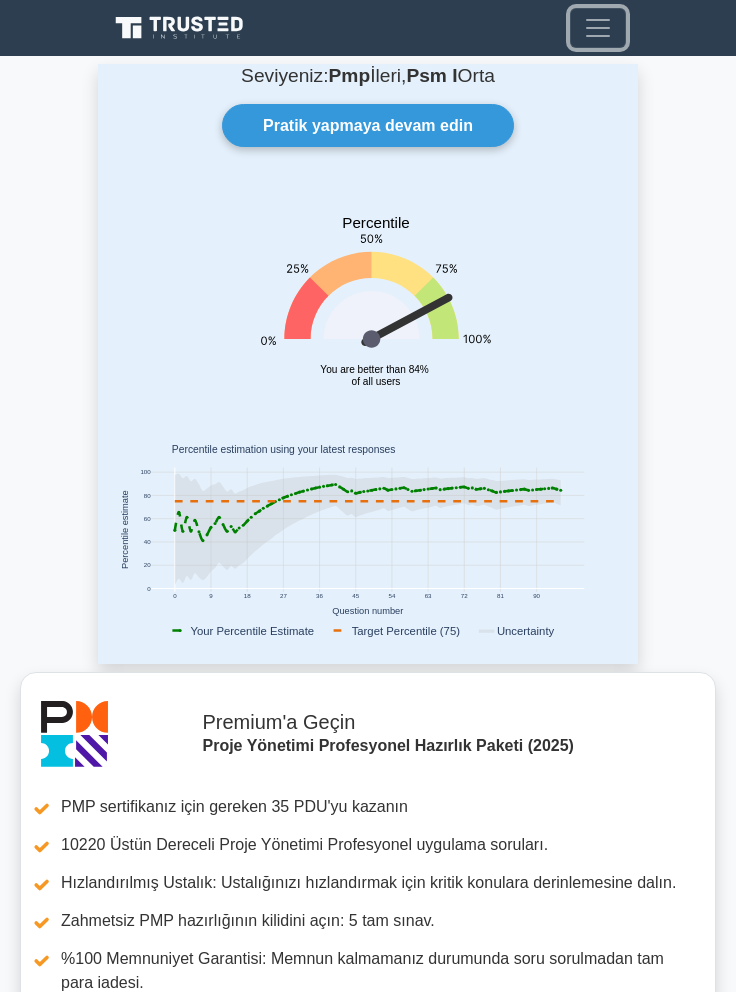 click at bounding box center [598, 28] 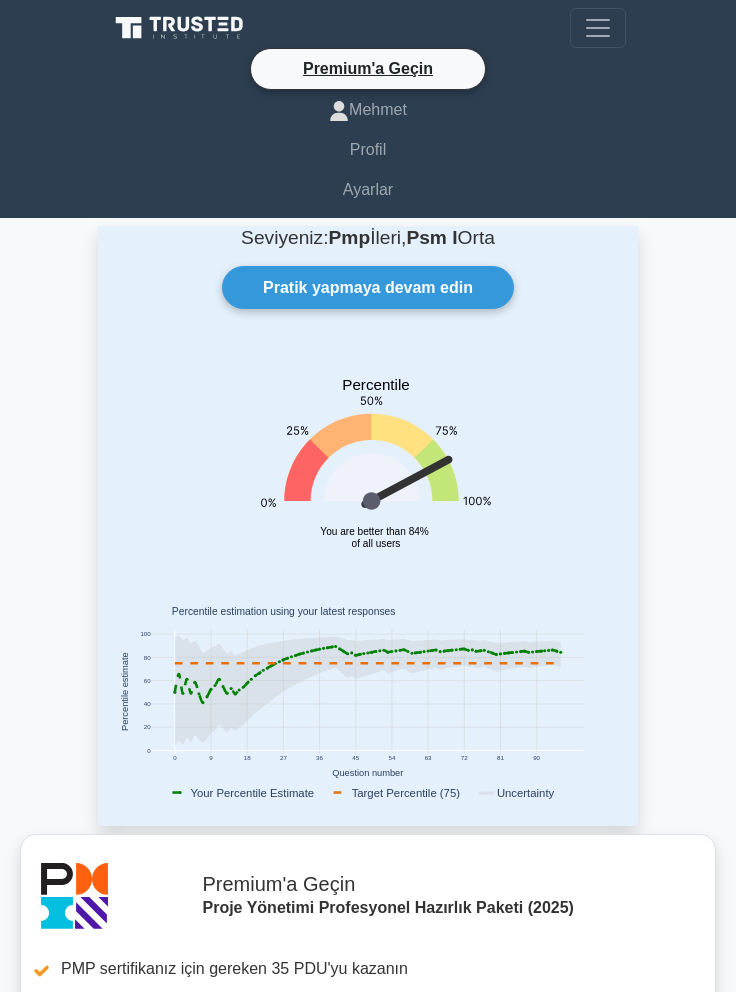 click on "Seviyeniz:
Pmp  İleri,  Psm I  Orta
Pratik yapmaya devam edin
Percentile
You are better than 84%
of all  users
0 9 18 27 36 45 54 63 72 81 90 0 20" at bounding box center [368, 3312] 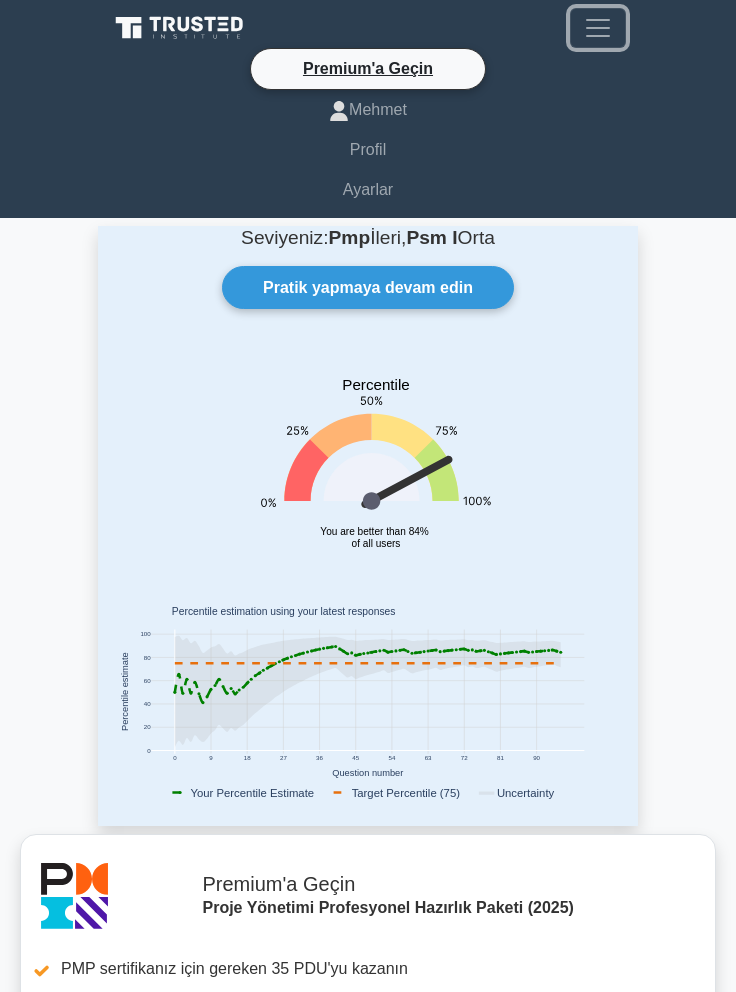 click at bounding box center (598, 28) 